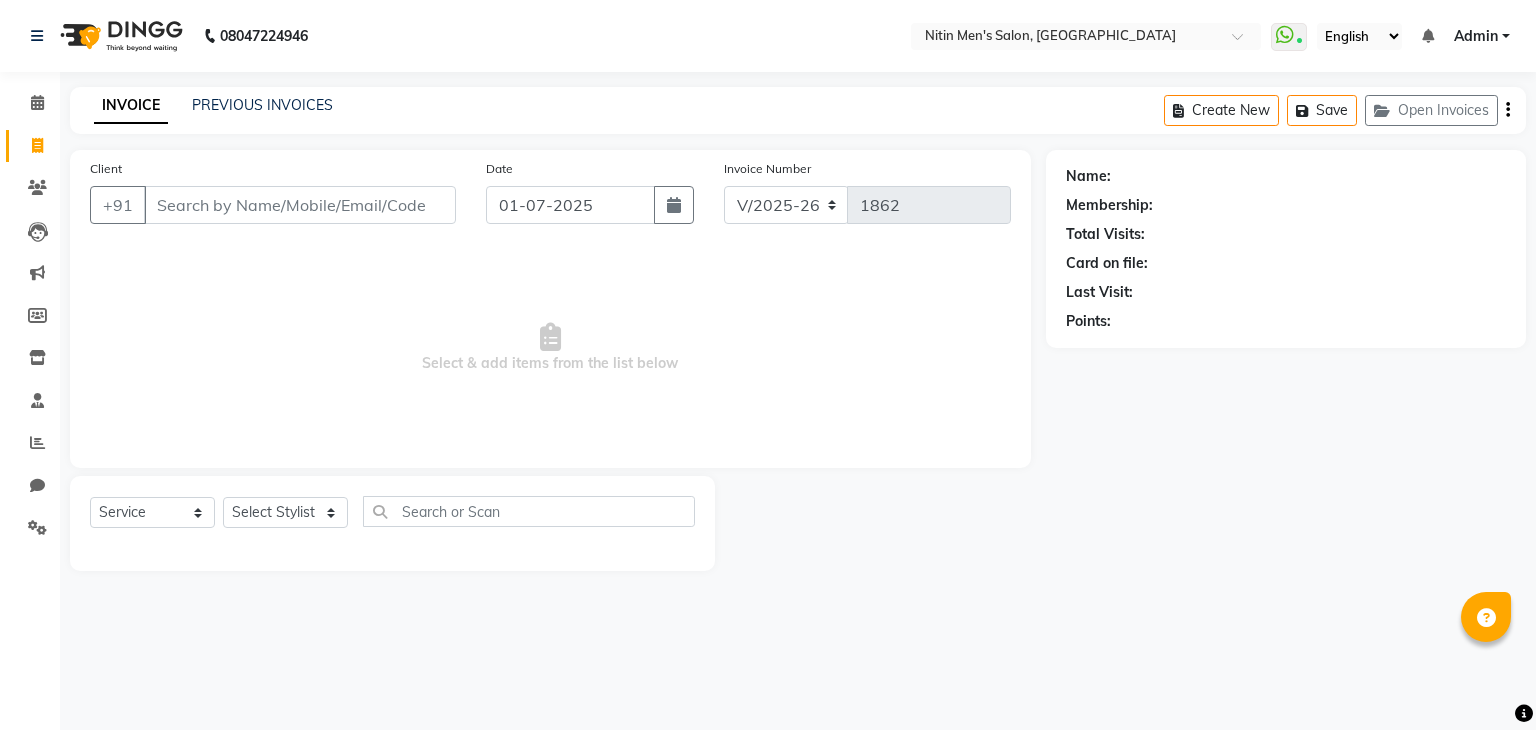 select on "7981" 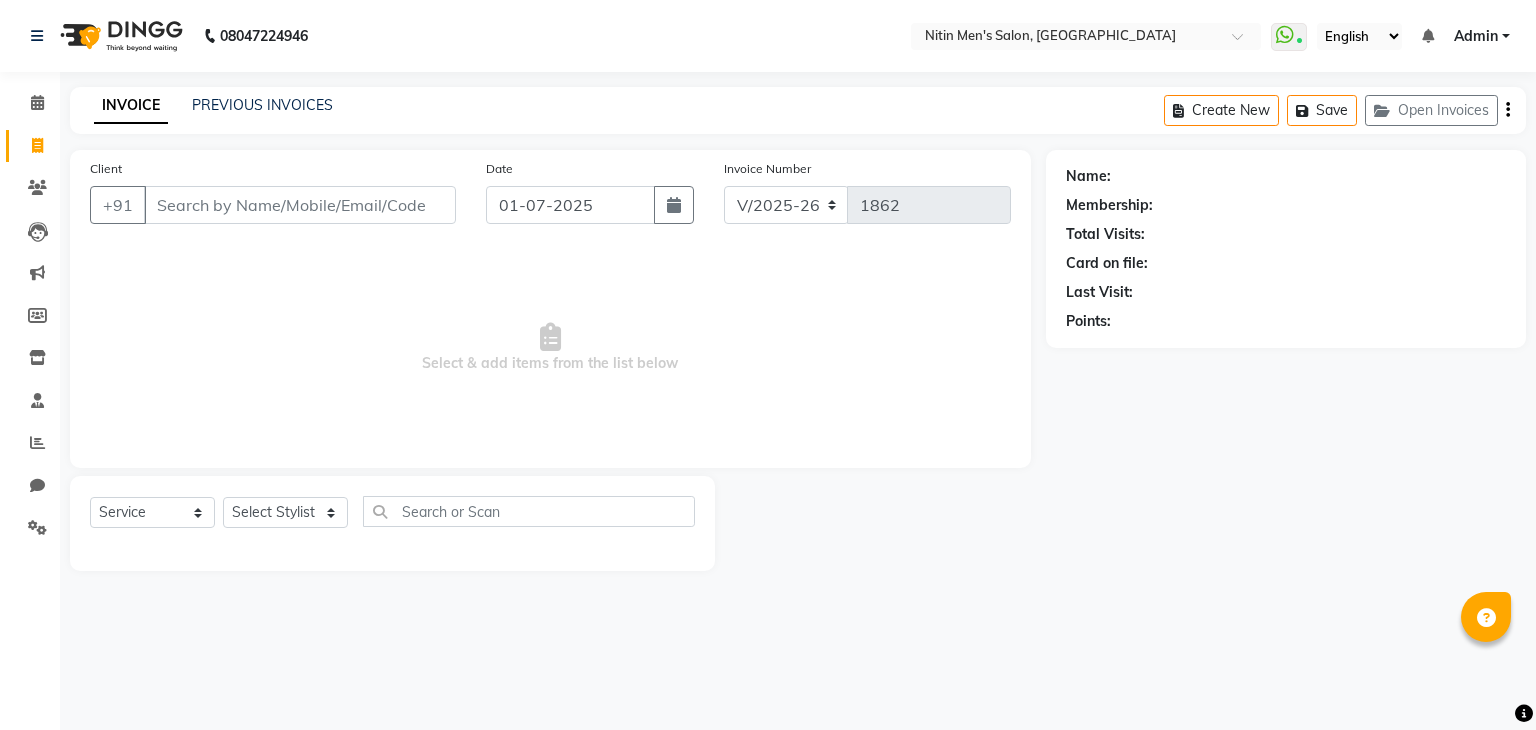 scroll, scrollTop: 0, scrollLeft: 0, axis: both 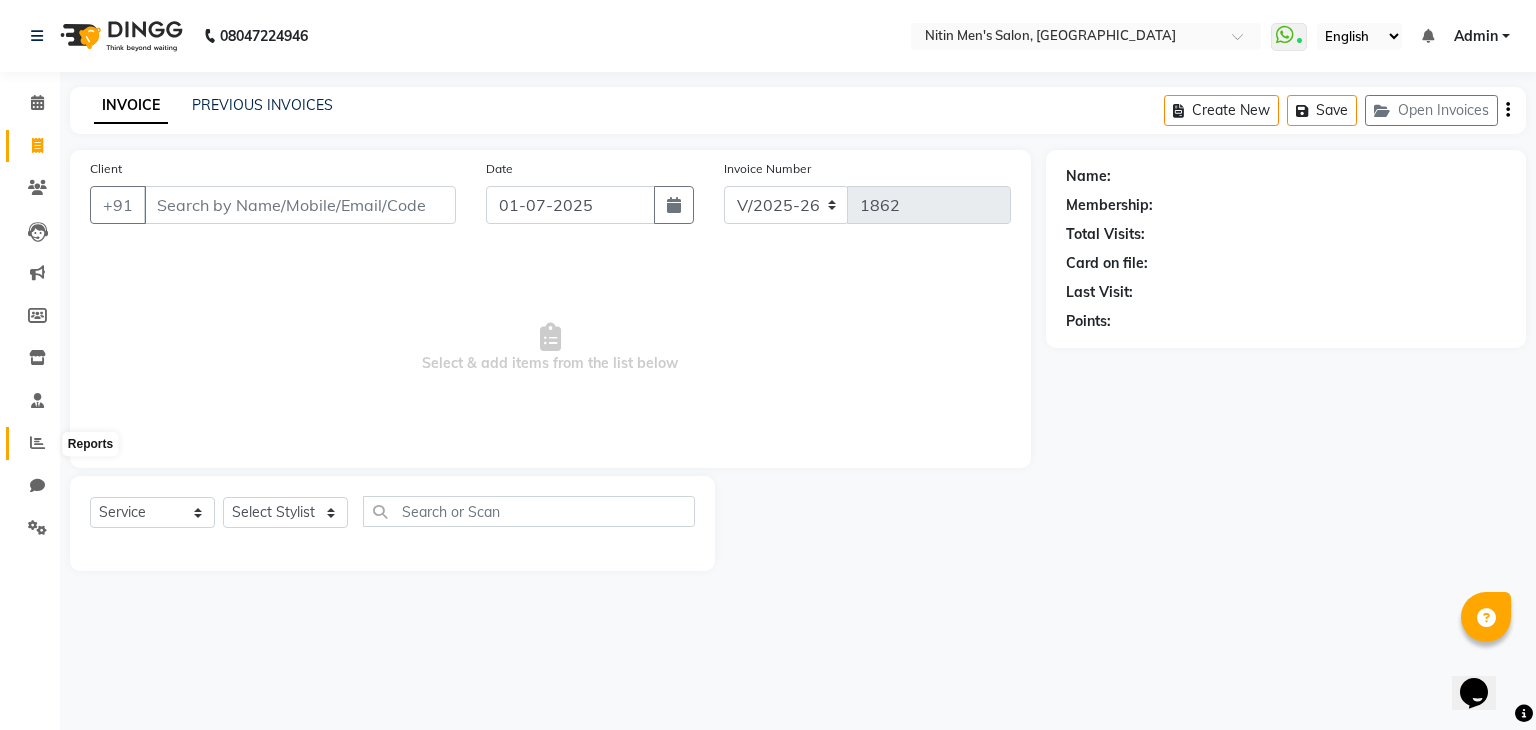 click 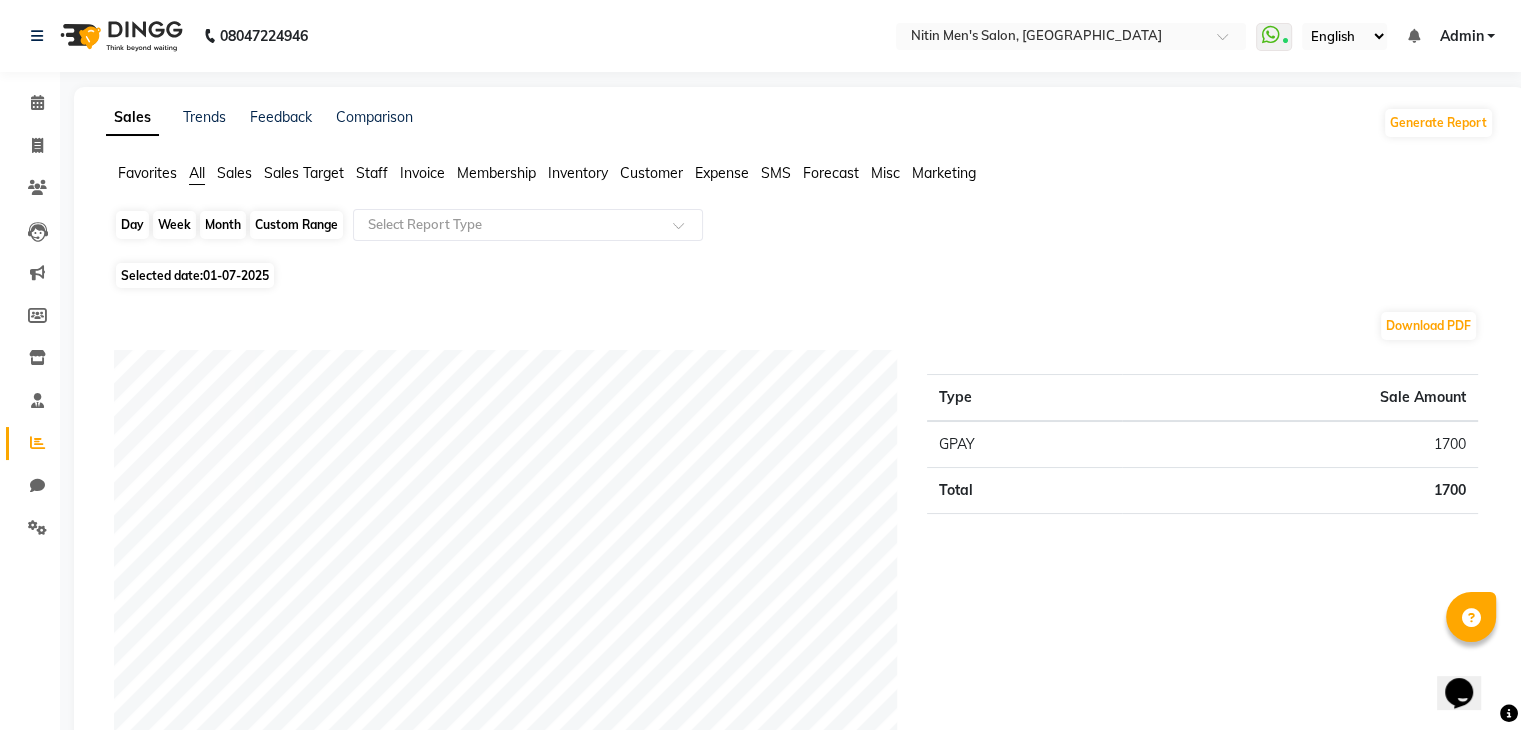 click on "Day" 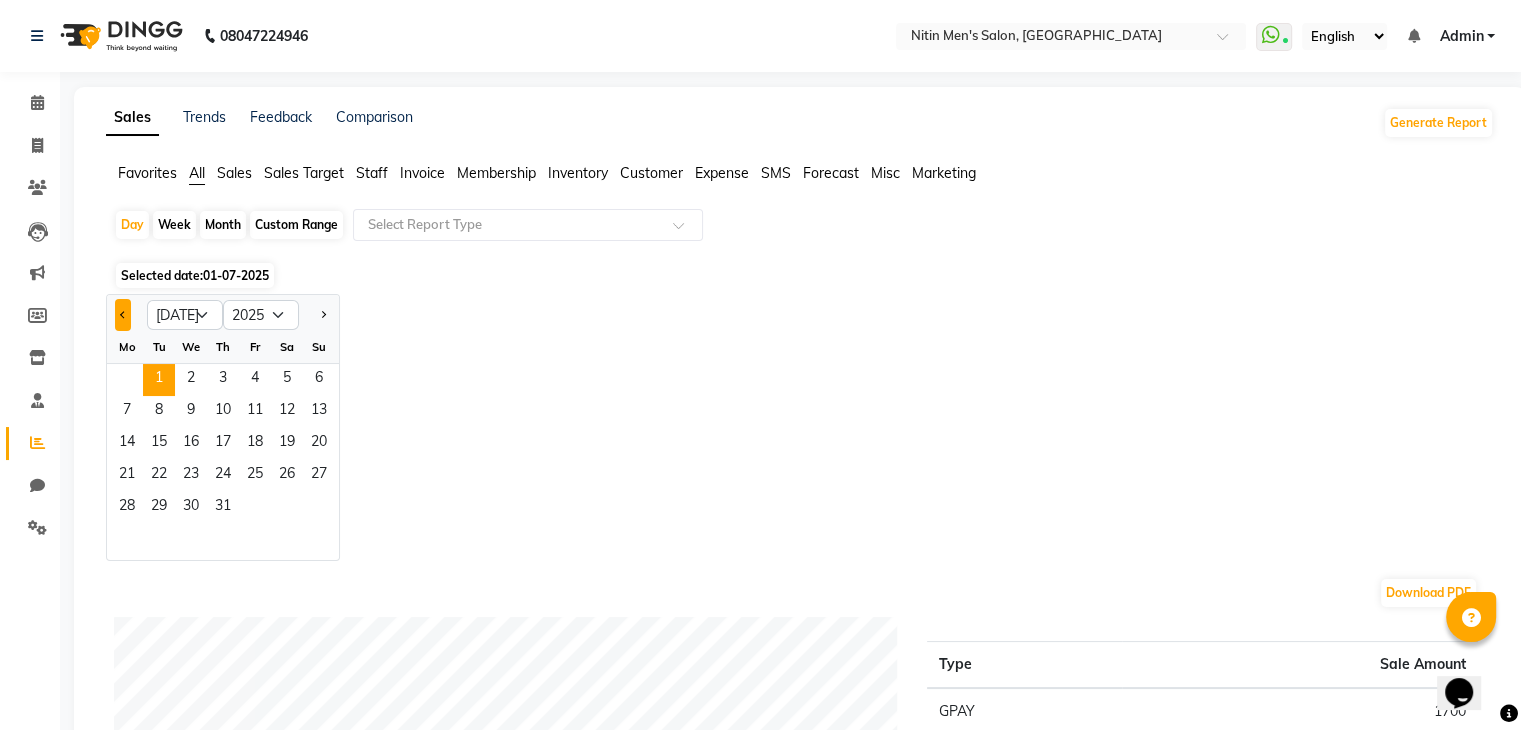 click 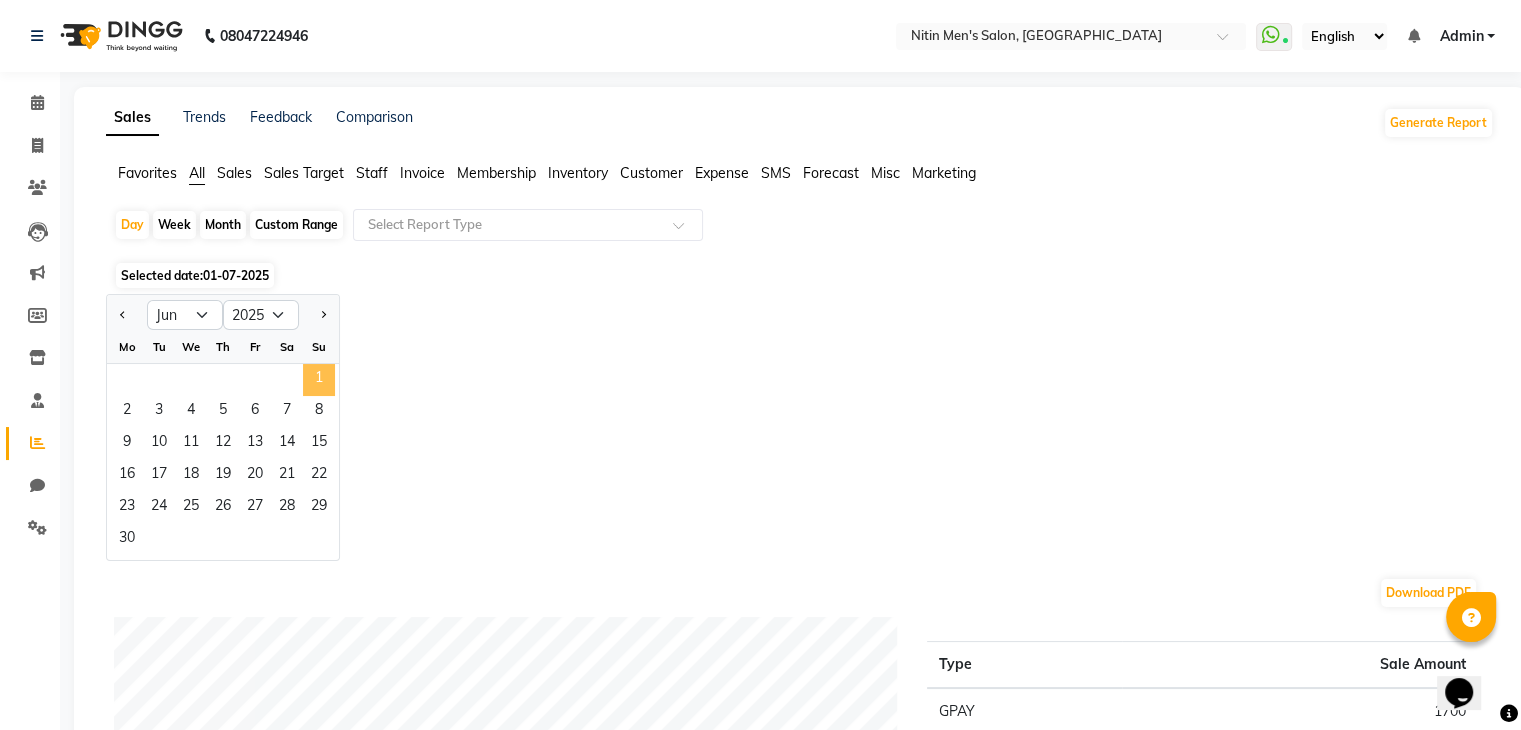 click on "1" 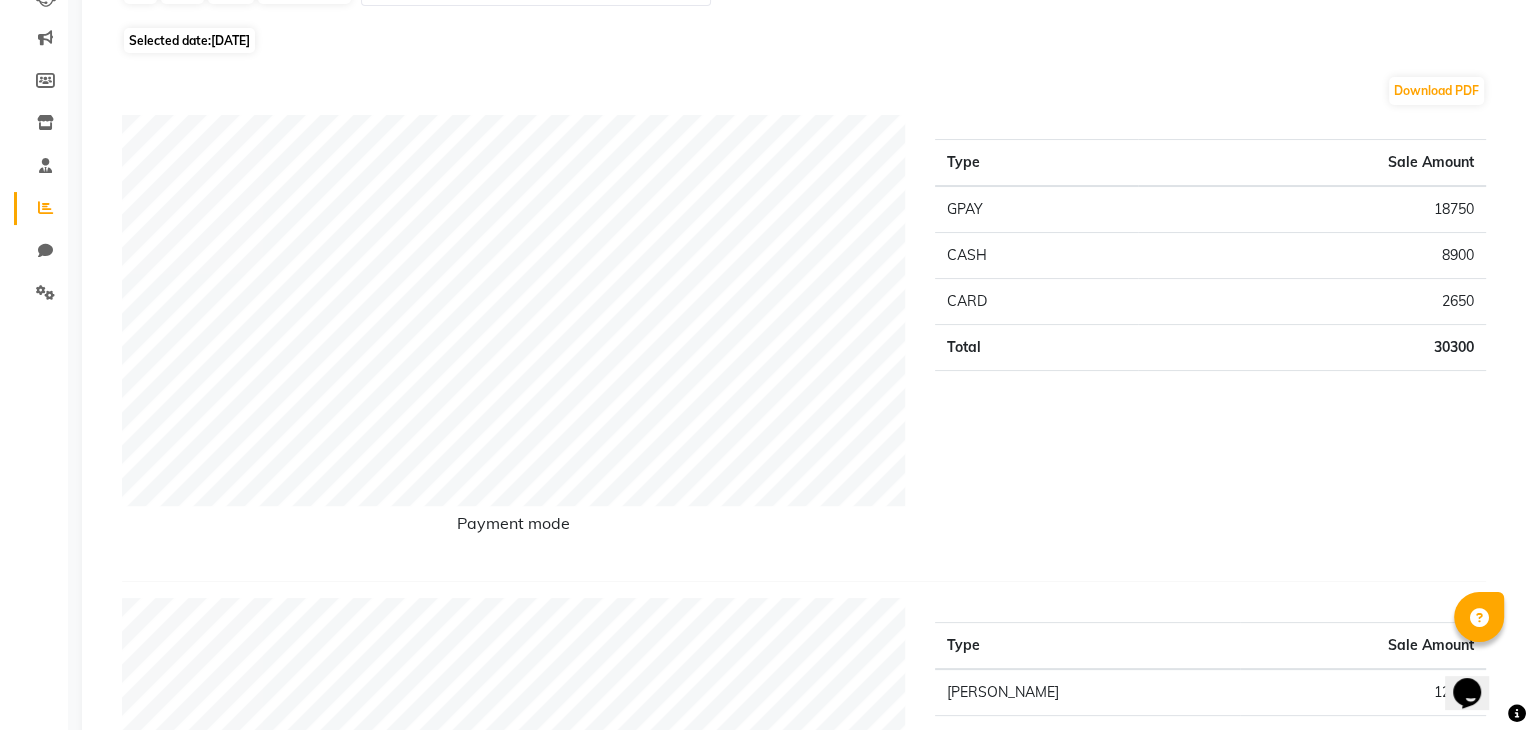 scroll, scrollTop: 0, scrollLeft: 0, axis: both 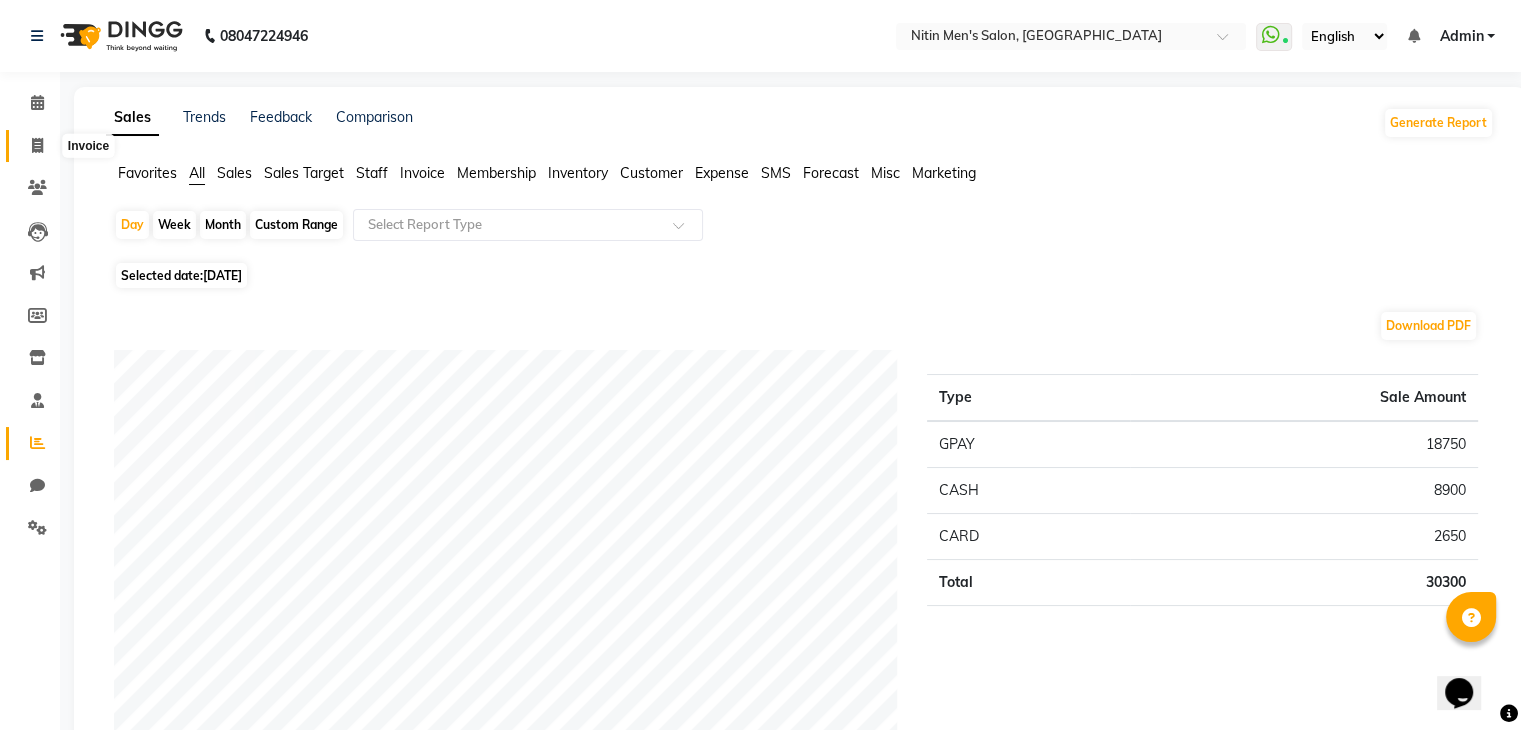 click 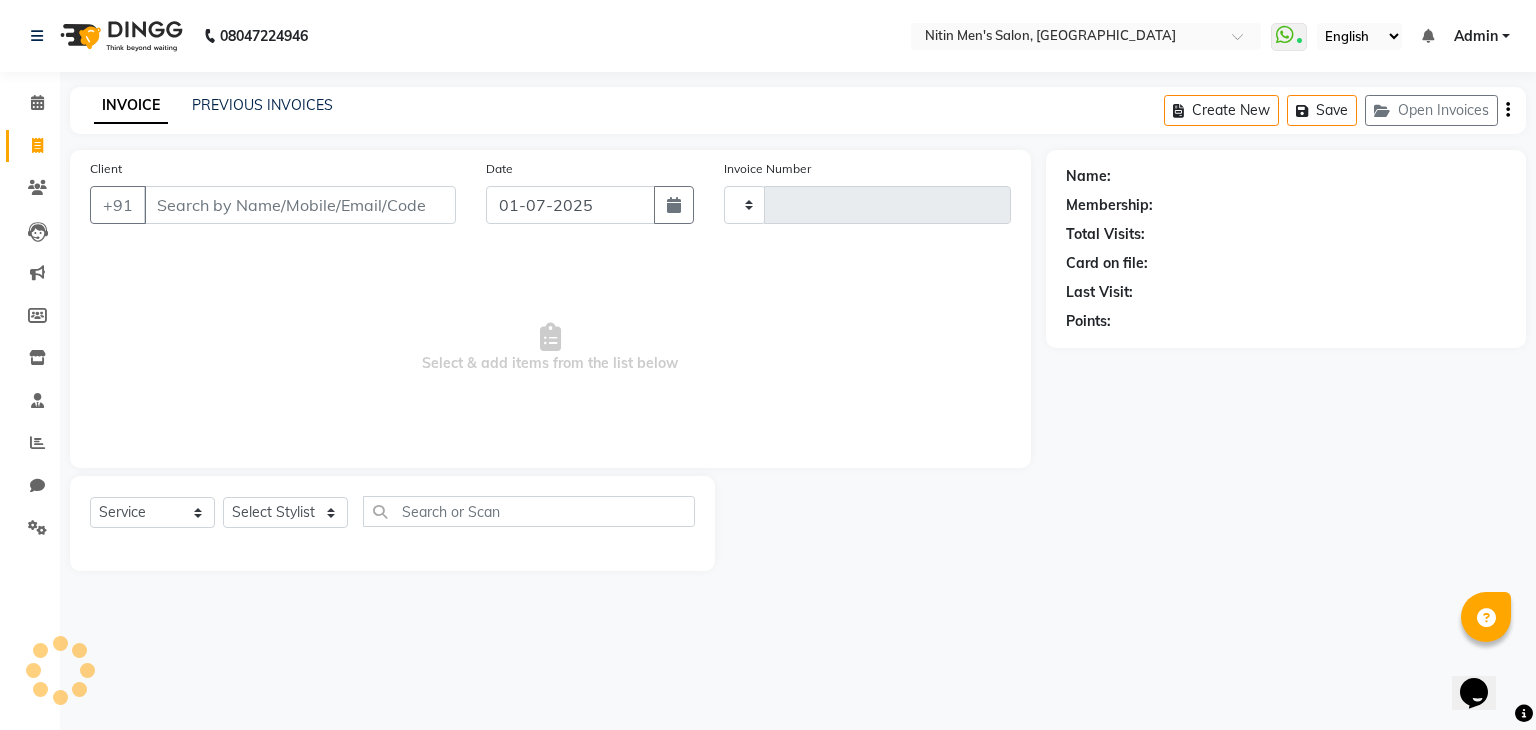 type on "1862" 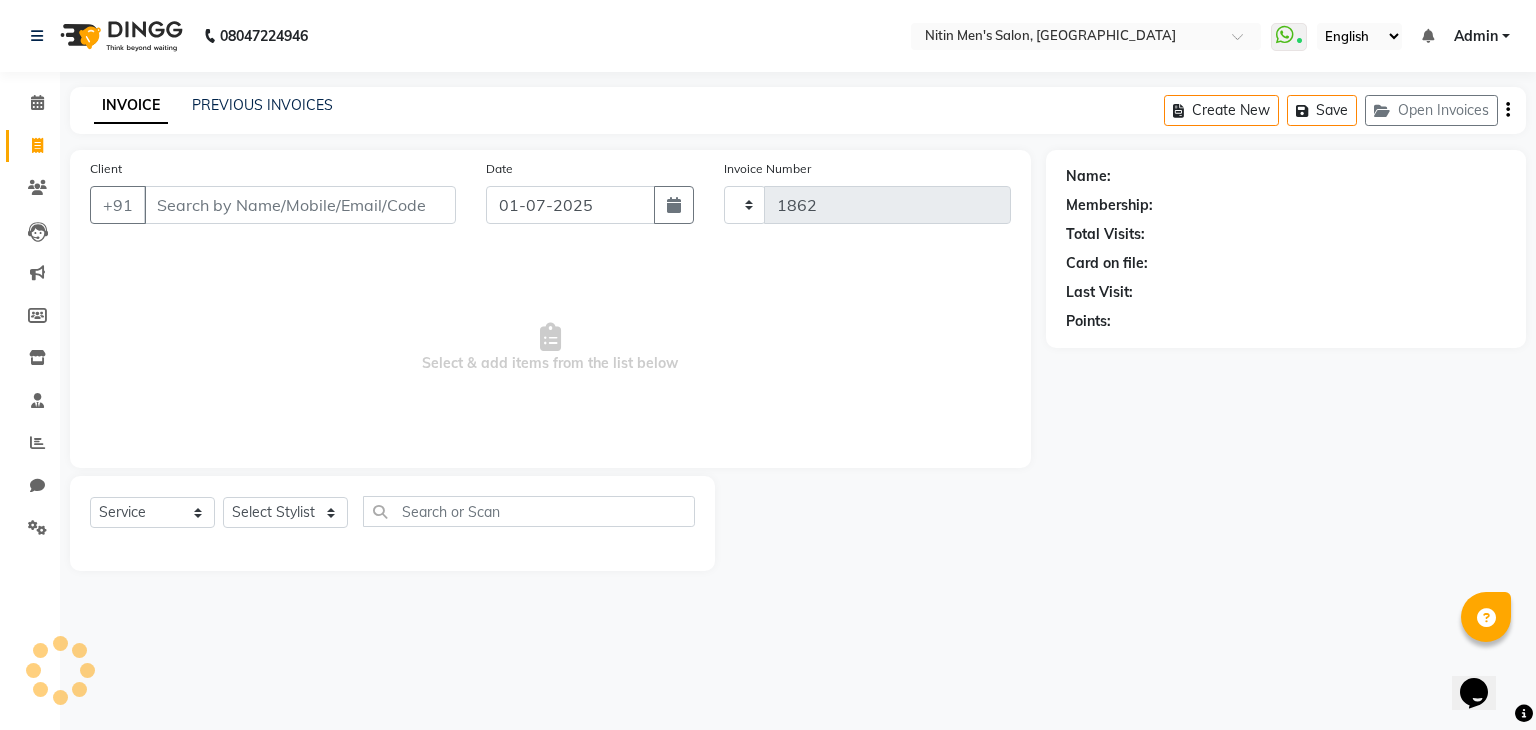 select on "7981" 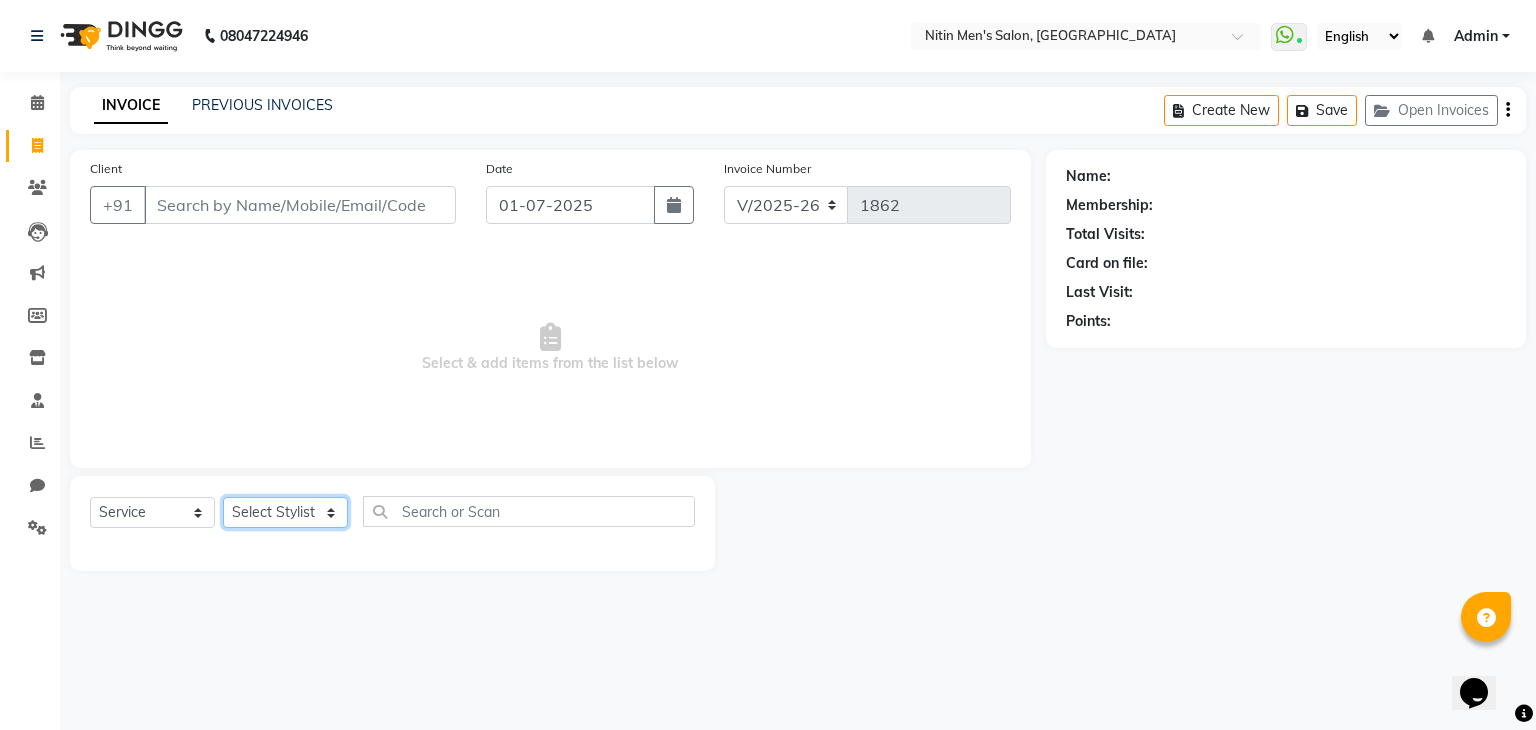 click on "Select Stylist" 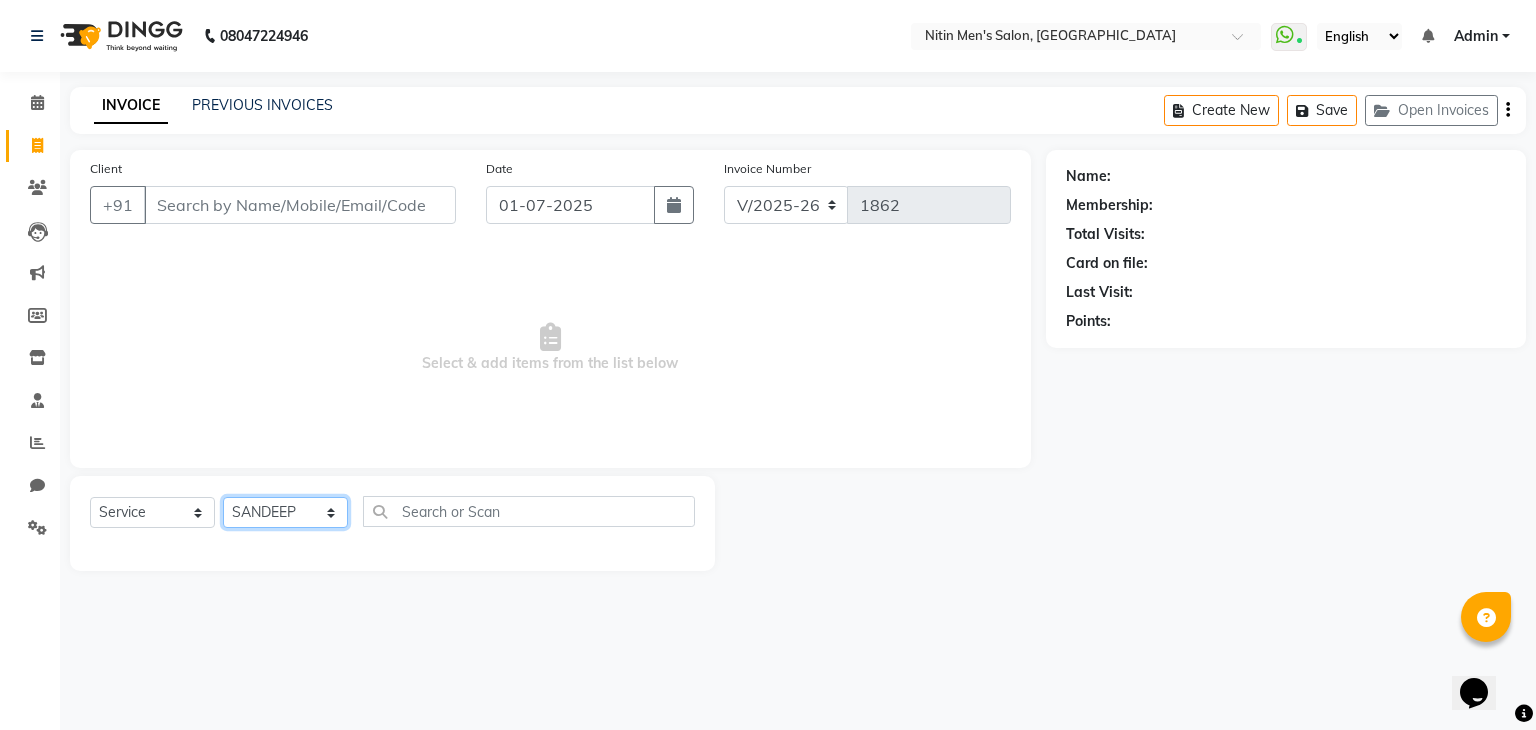 click on "Select Stylist [PERSON_NAME] [PERSON_NAME] DEEPA [PERSON_NAME] MEENAKSHI NITIN SIR [PERSON_NAME] [PERSON_NAME] [PERSON_NAME]" 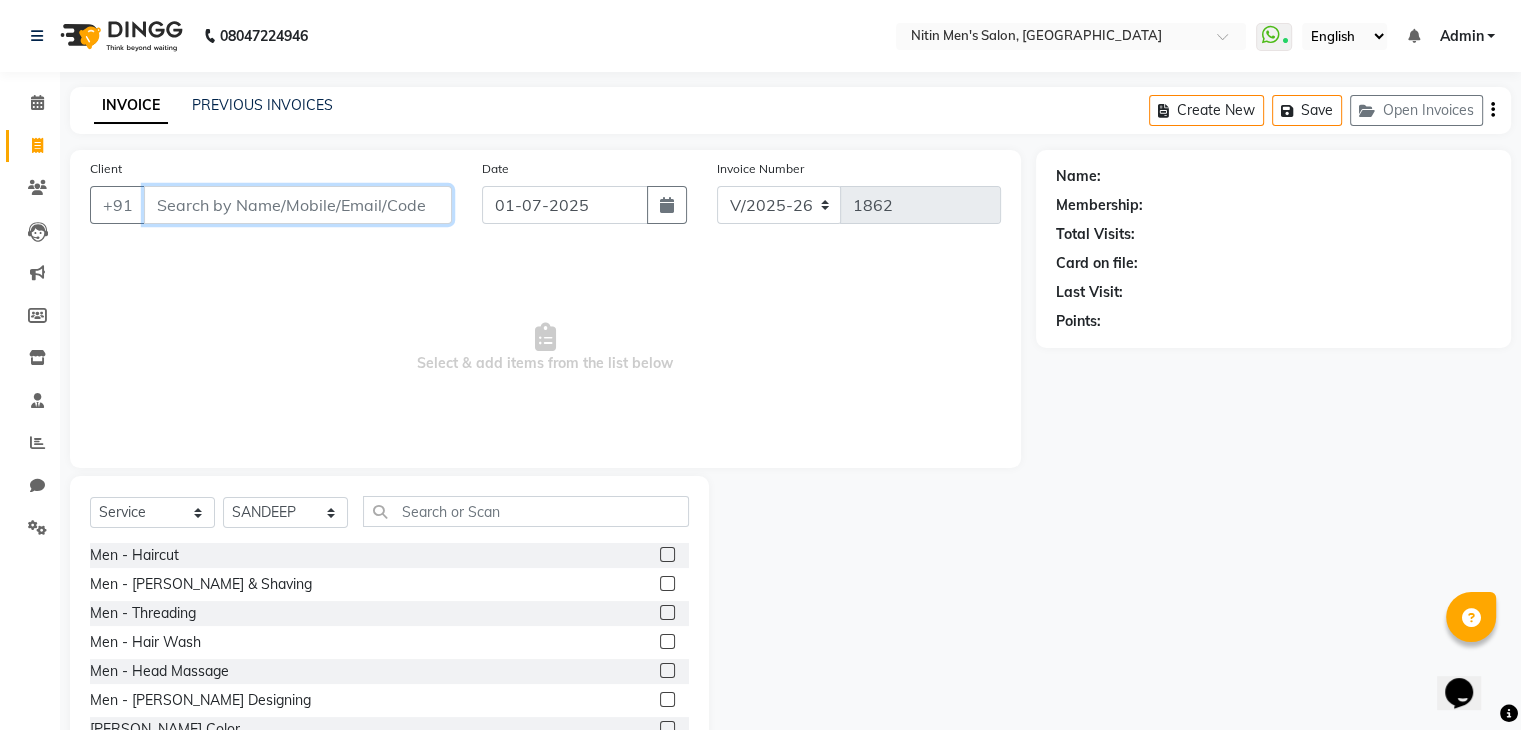 click on "Client" at bounding box center (298, 205) 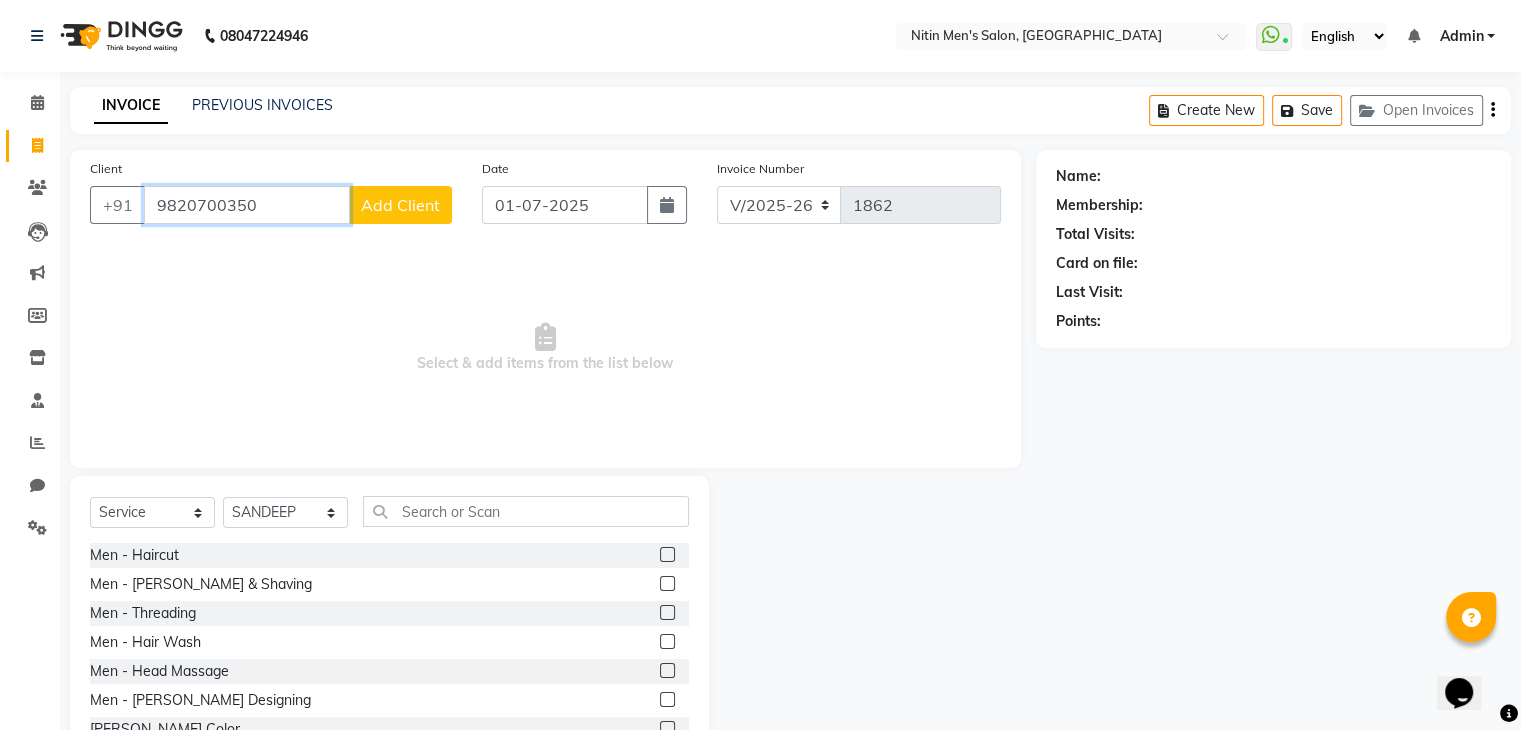 type on "9820700350" 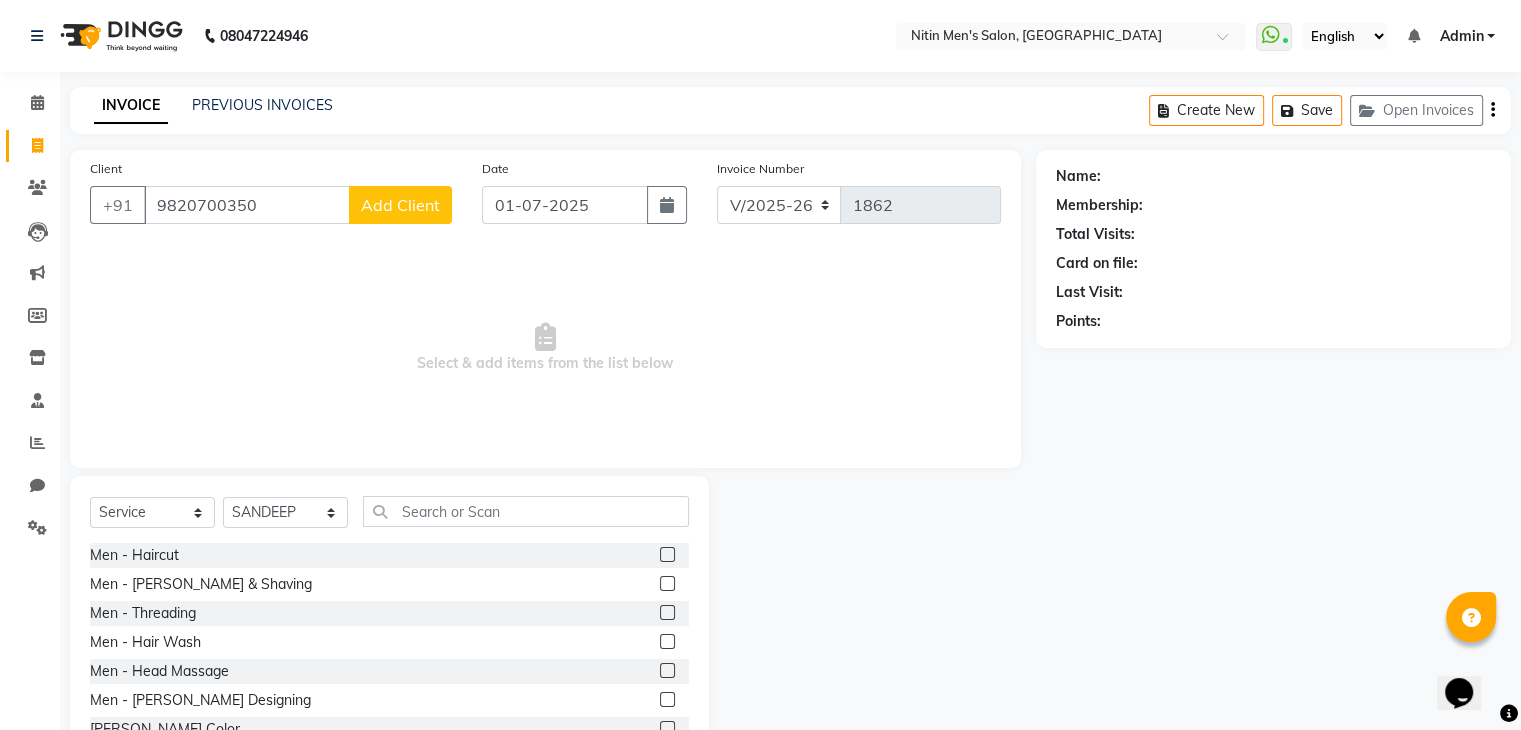 click on "Add Client" 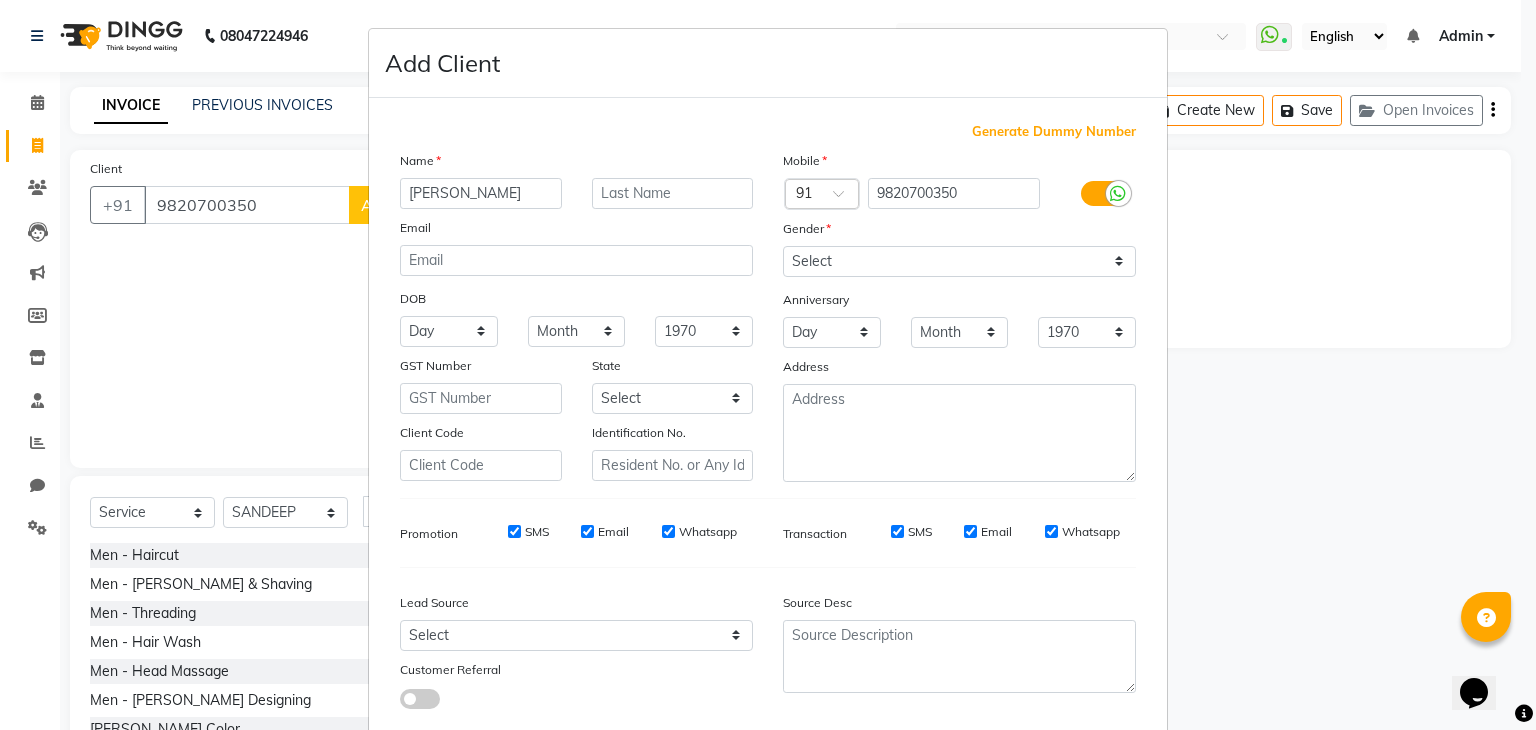 type on "[PERSON_NAME]" 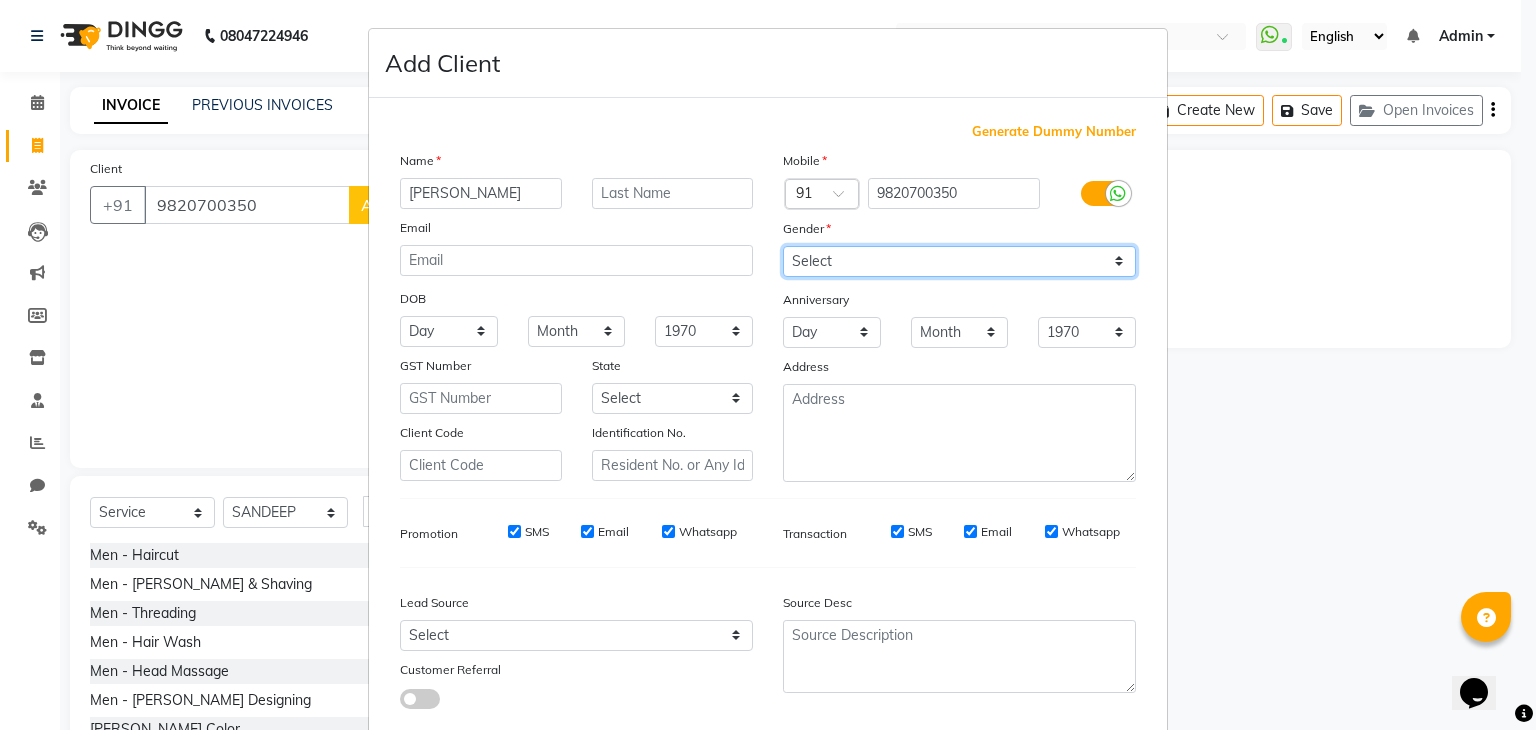 click on "Select [DEMOGRAPHIC_DATA] [DEMOGRAPHIC_DATA] Other Prefer Not To Say" at bounding box center [959, 261] 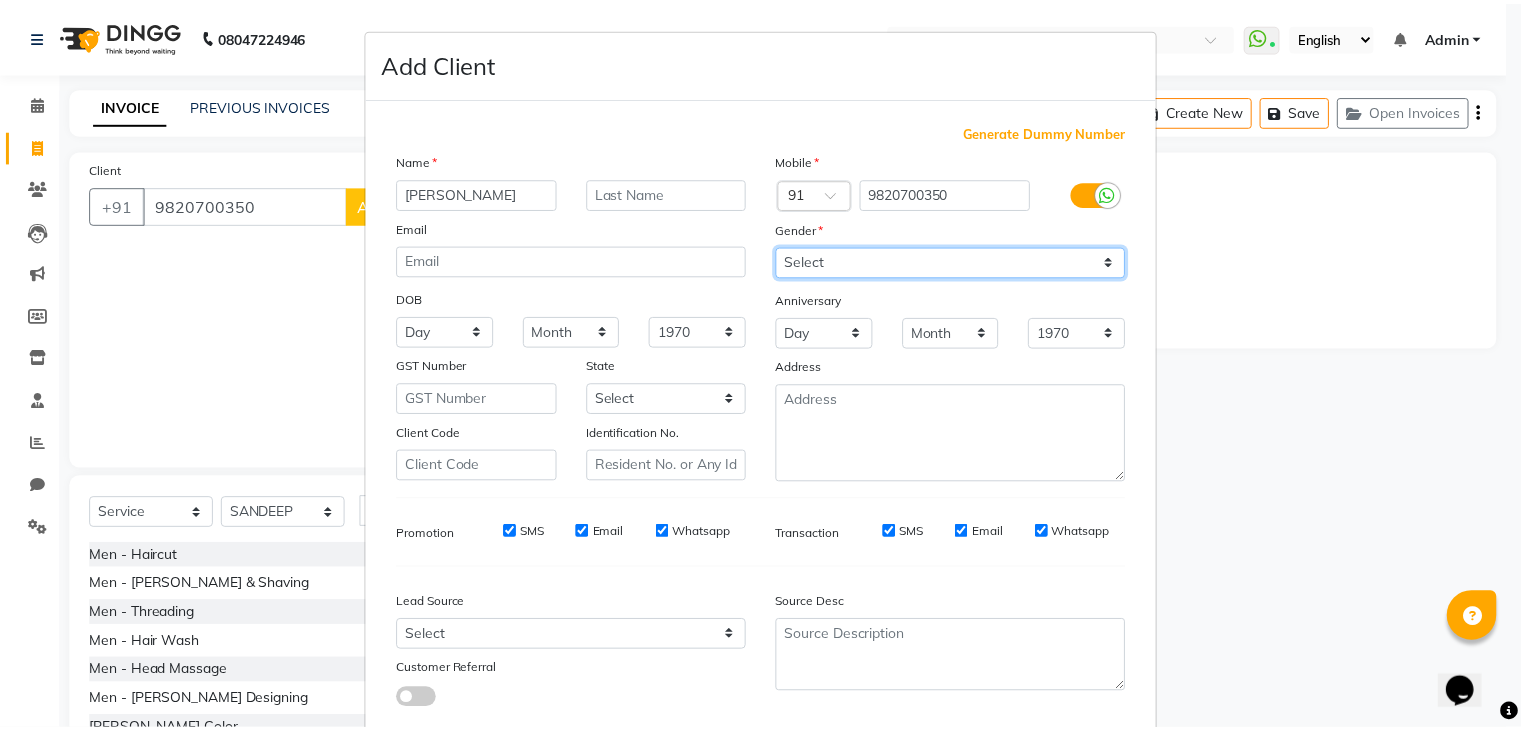 scroll, scrollTop: 127, scrollLeft: 0, axis: vertical 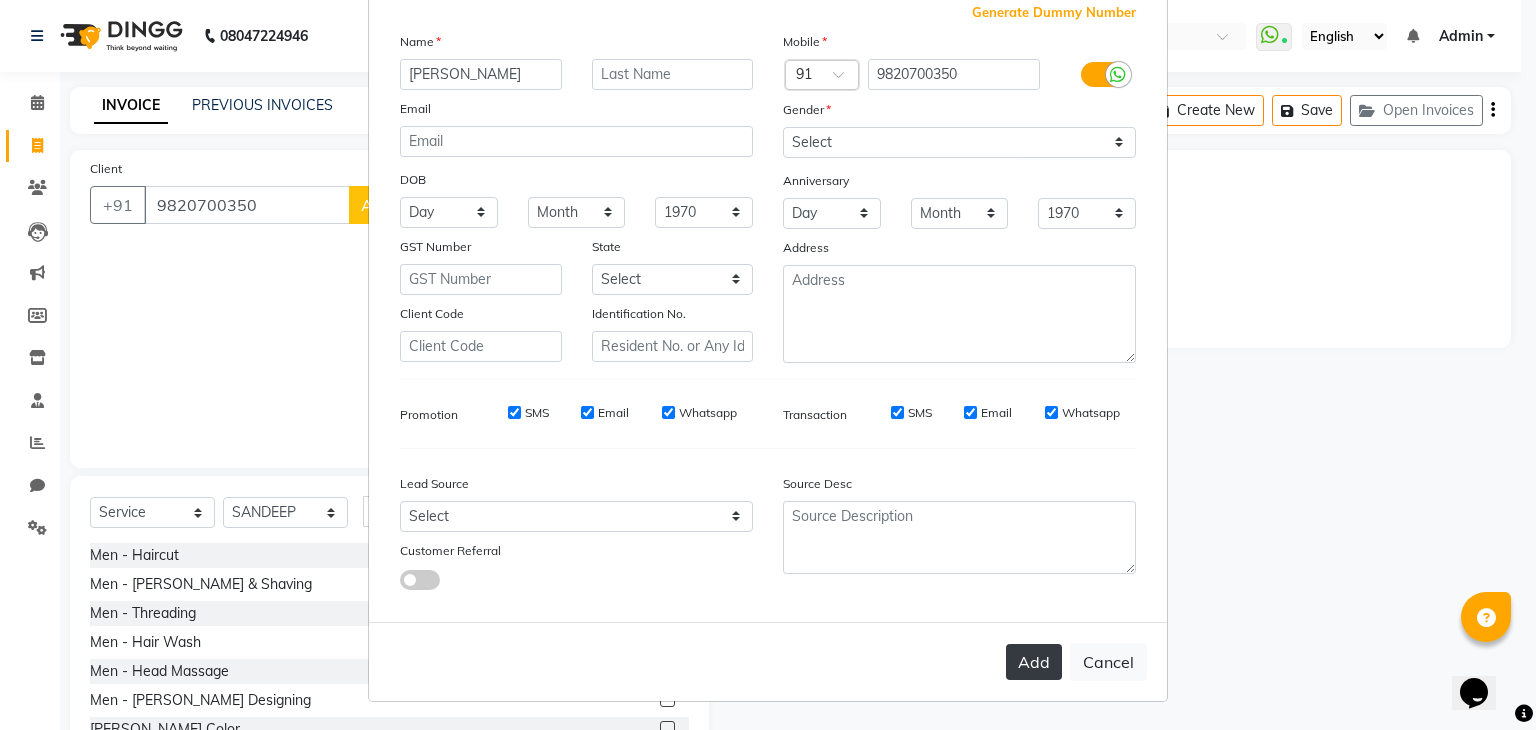 click on "Add" at bounding box center [1034, 662] 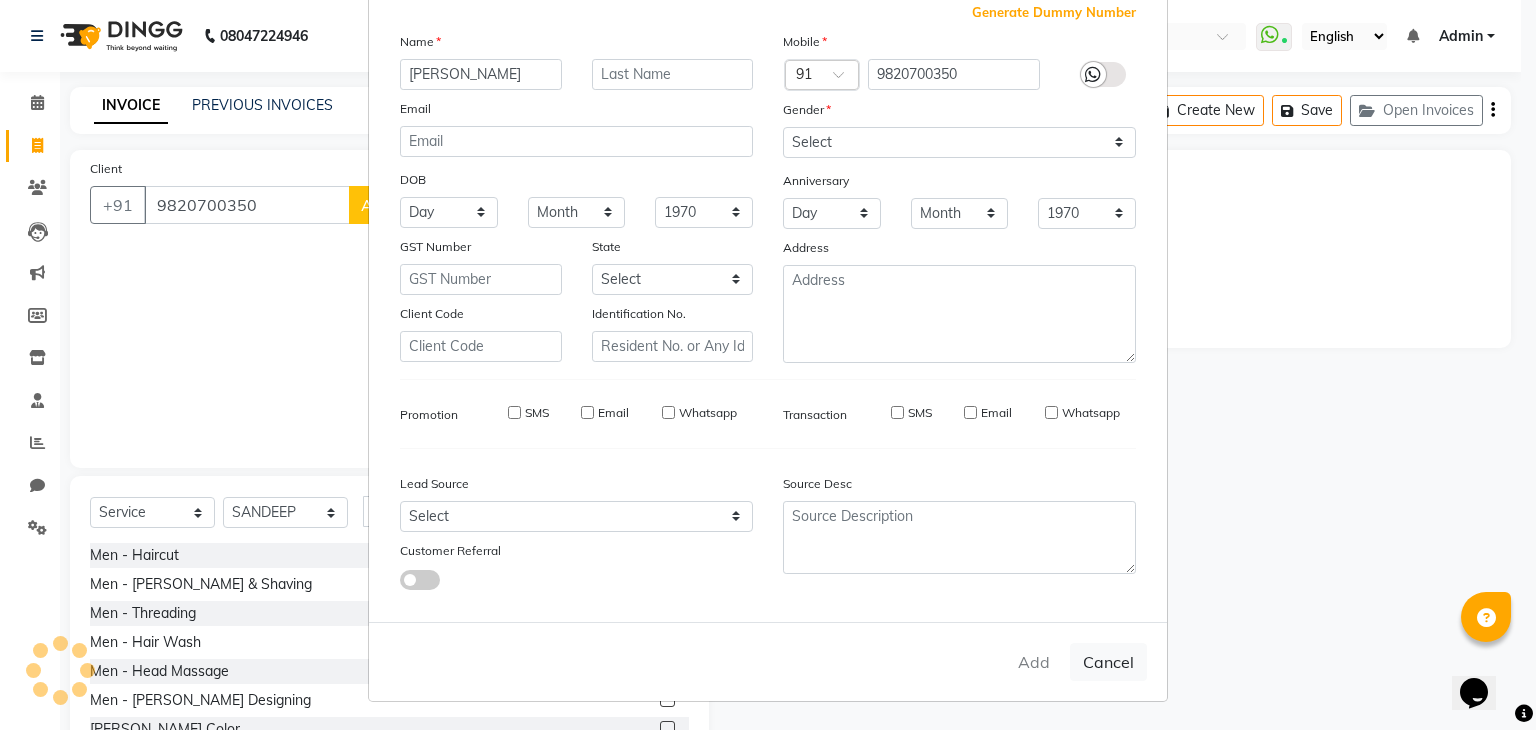 type 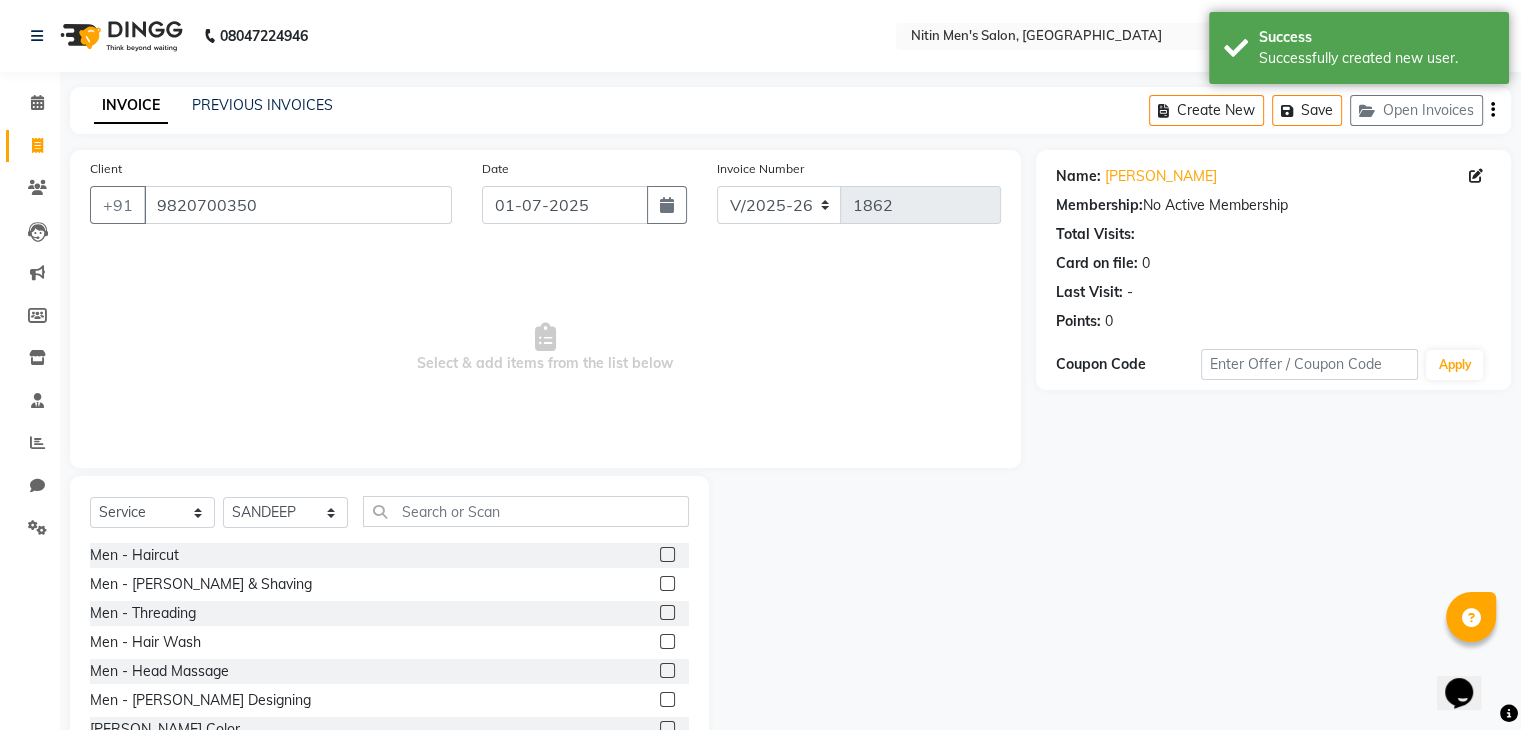 click 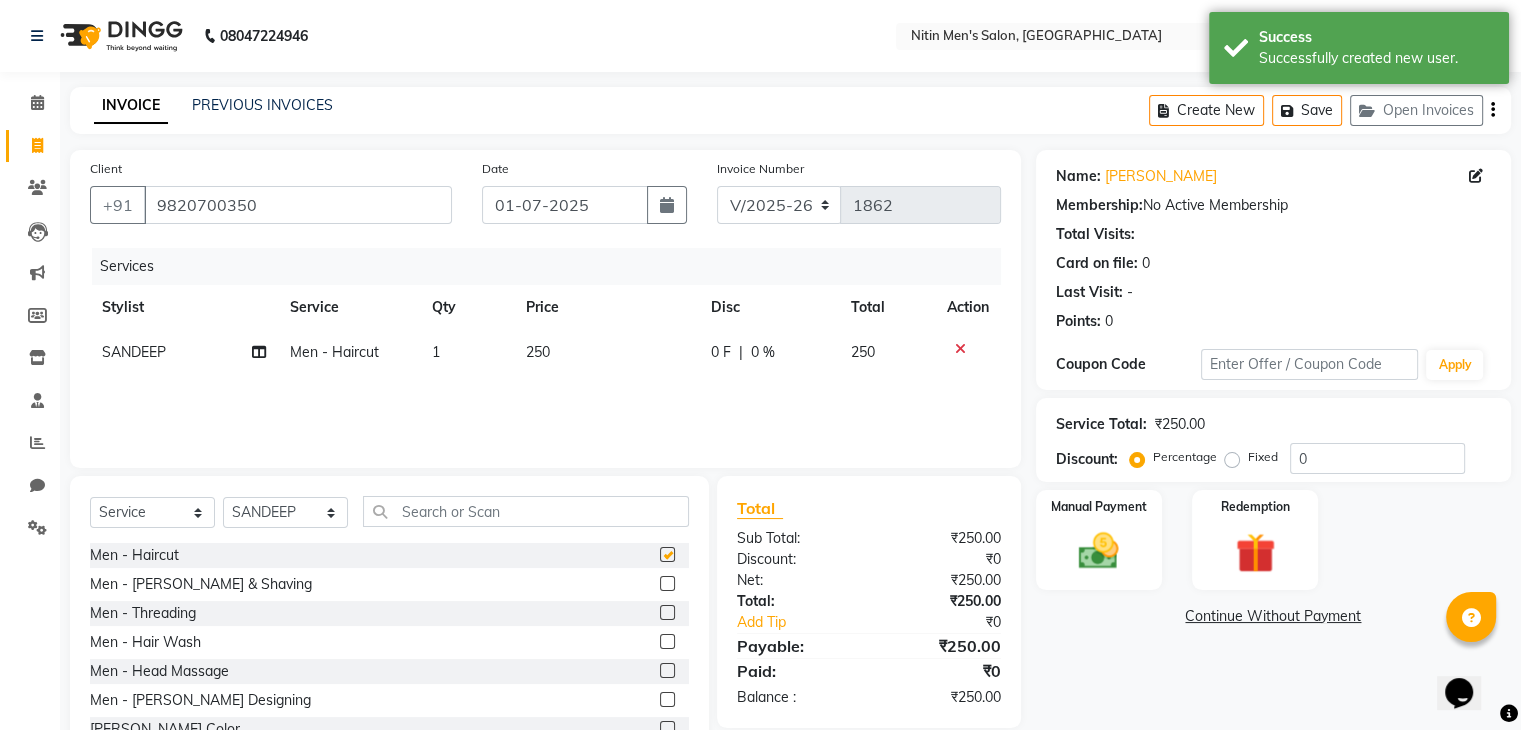 checkbox on "false" 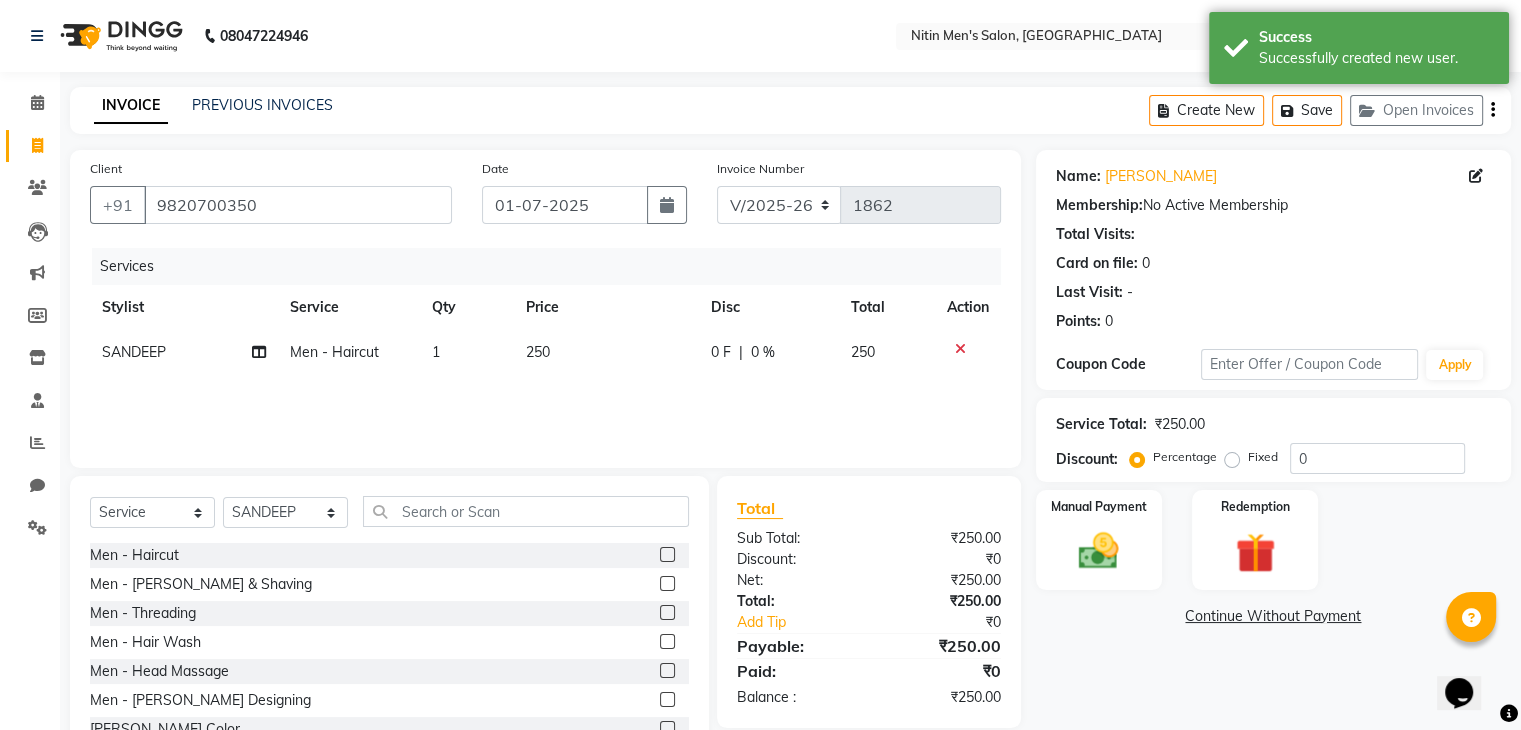 click 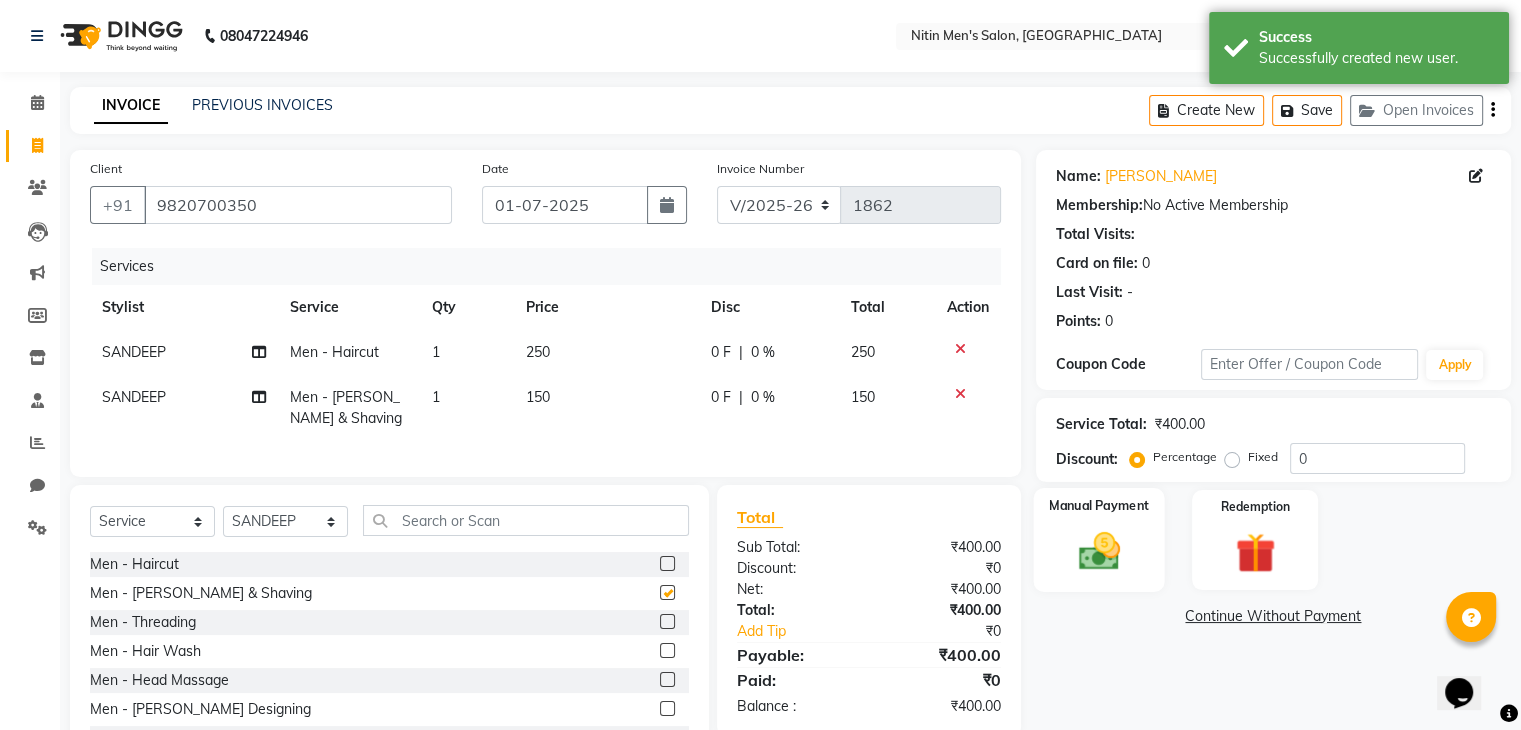 checkbox on "false" 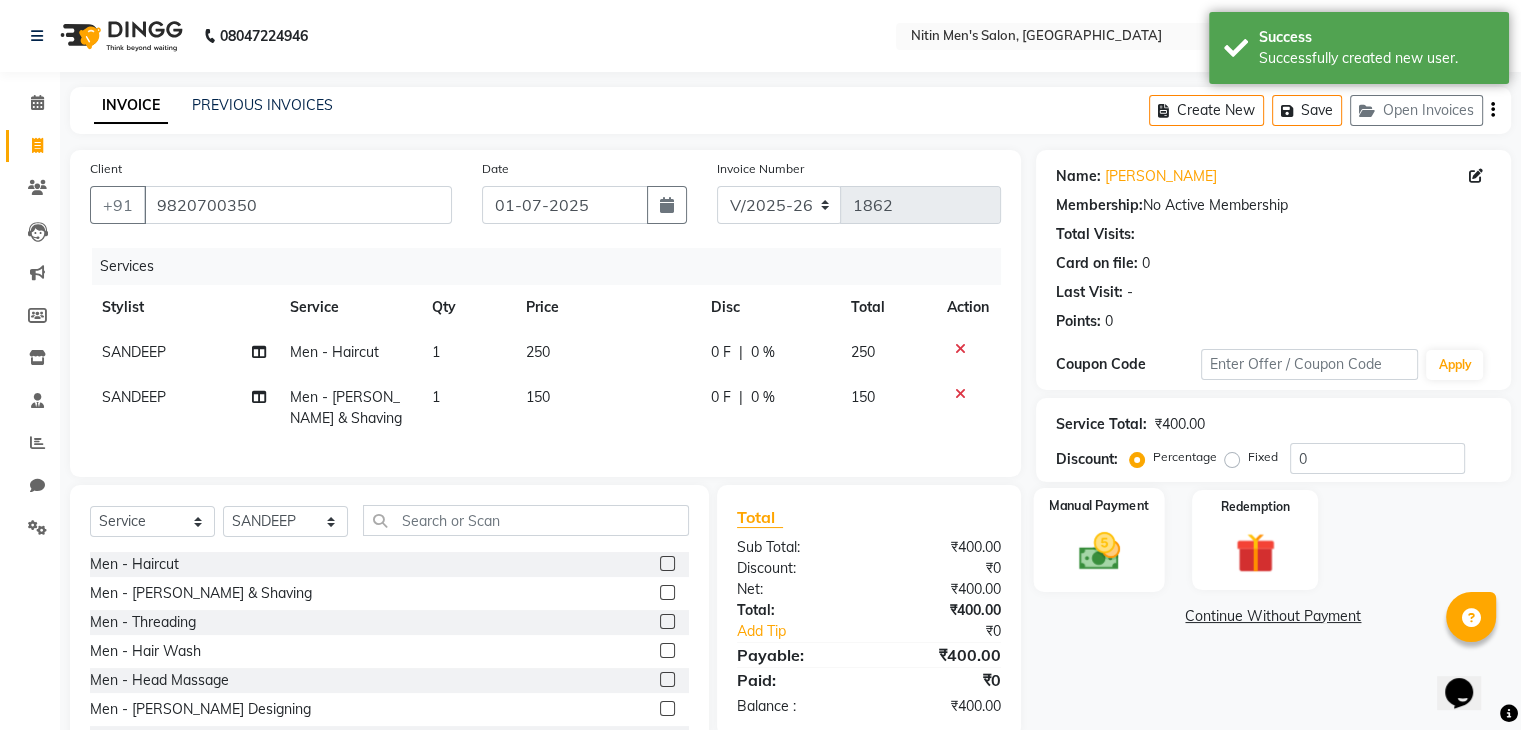 click on "Manual Payment" 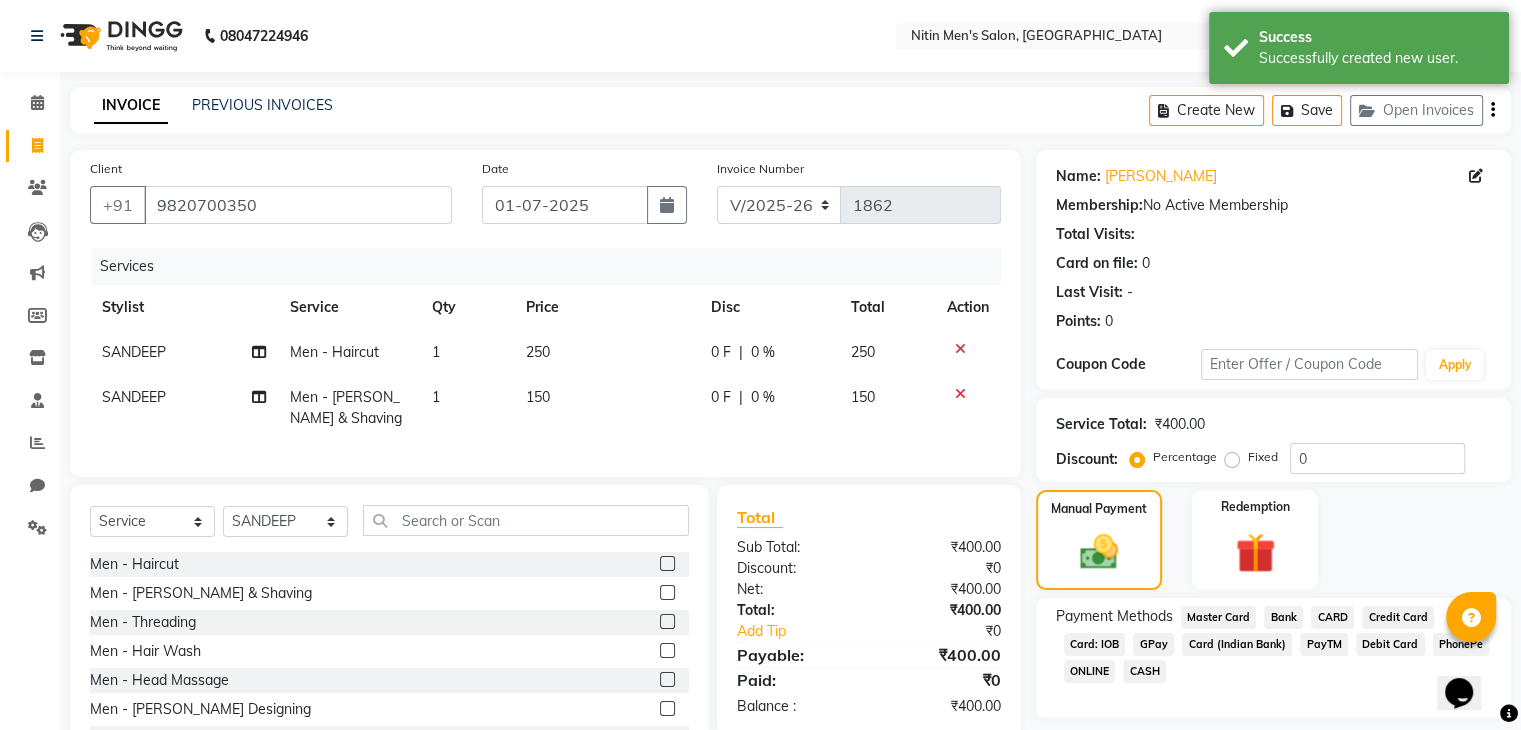 click on "GPay" 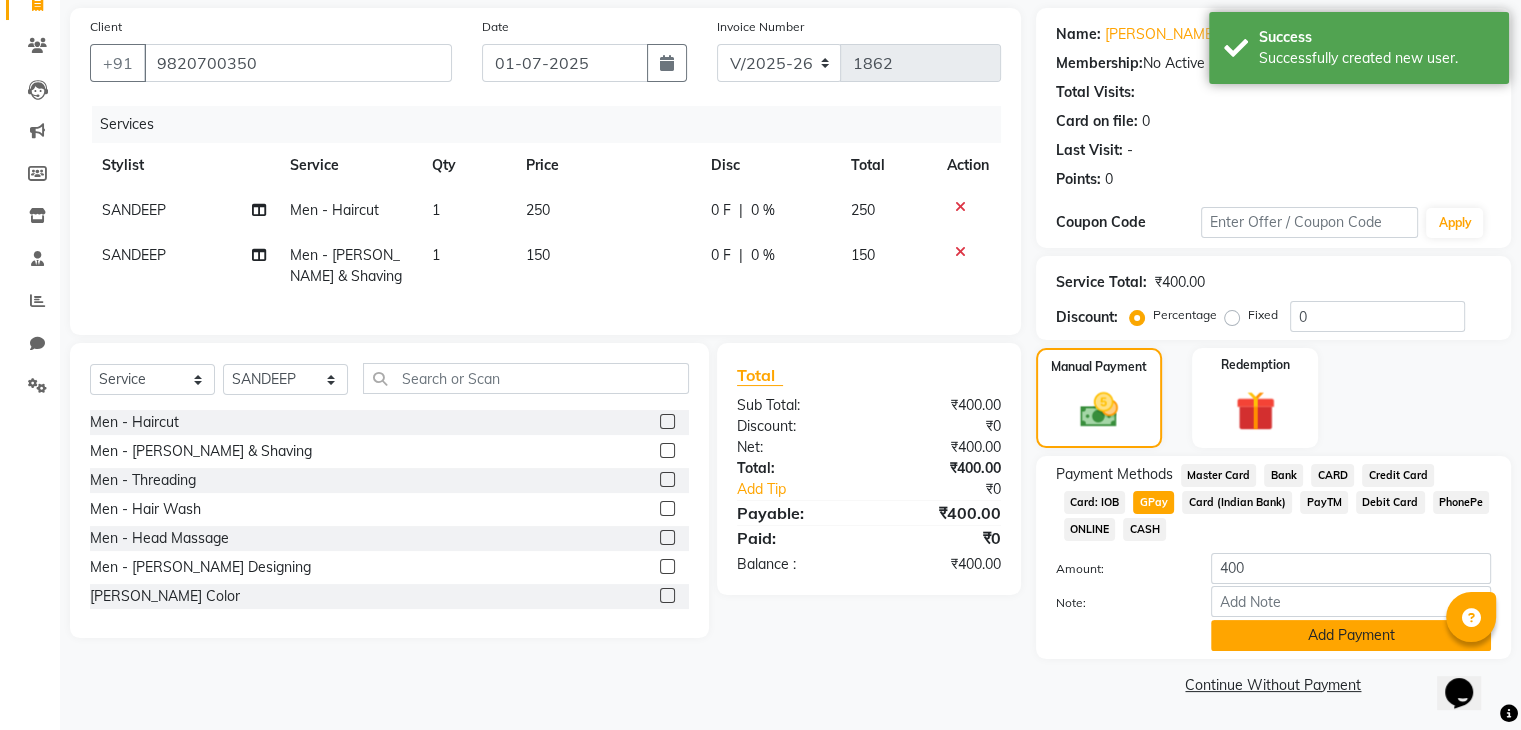 click on "Add Payment" 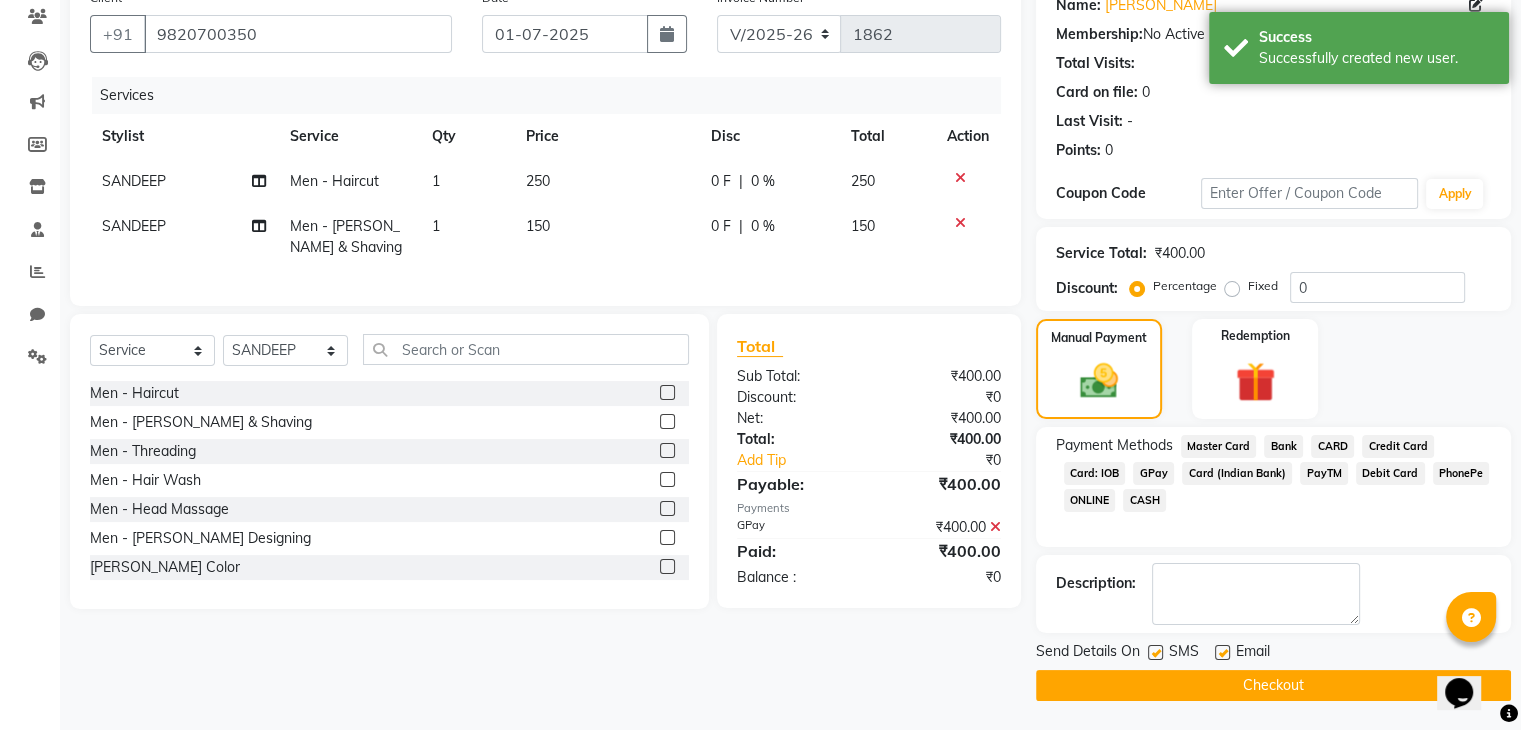 click on "Checkout" 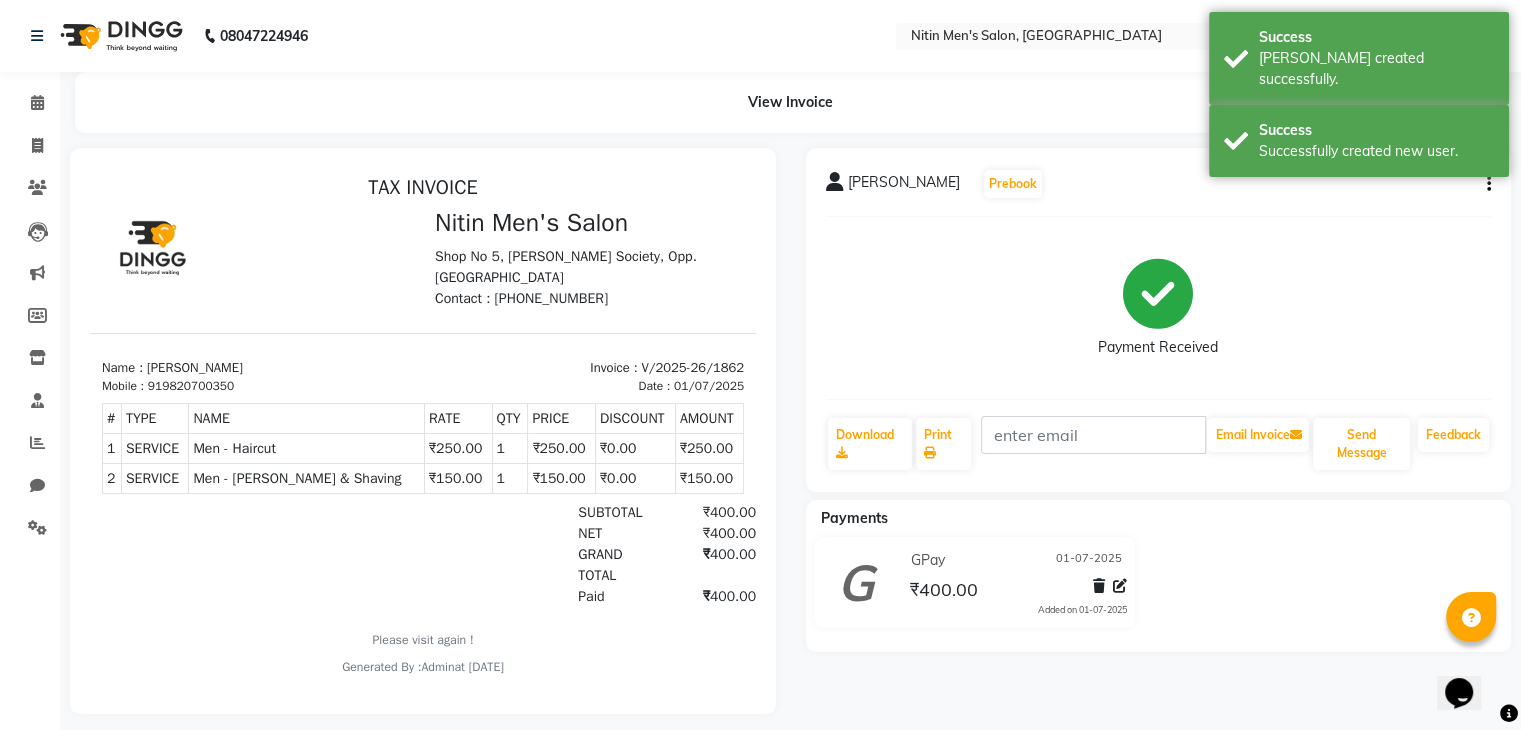 scroll, scrollTop: 0, scrollLeft: 0, axis: both 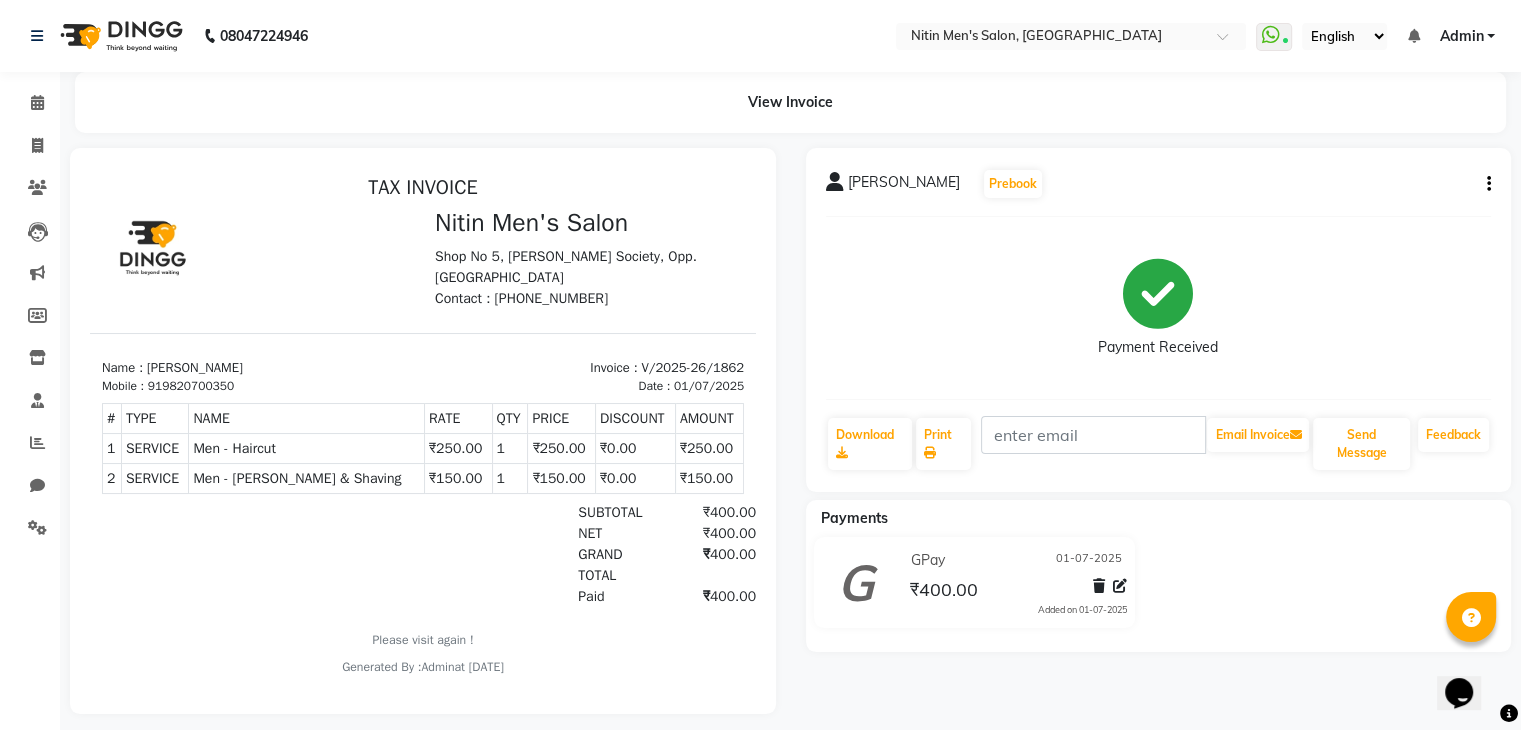 click on "[PERSON_NAME]   Prebook   Payment Received  Download  Print   Email Invoice   Send Message Feedback  Payments GPay [DATE] ₹400.00  Added on [DATE]" 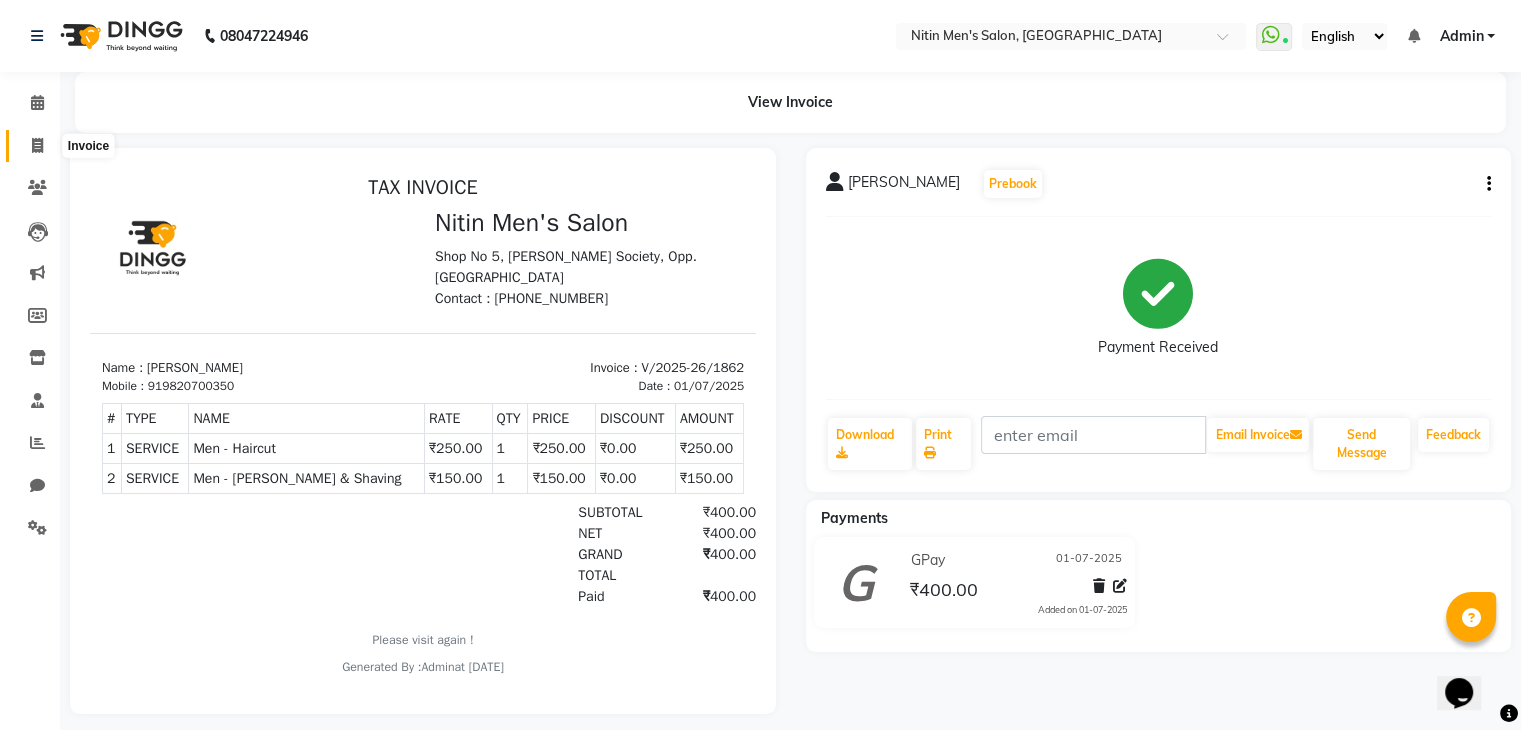 click 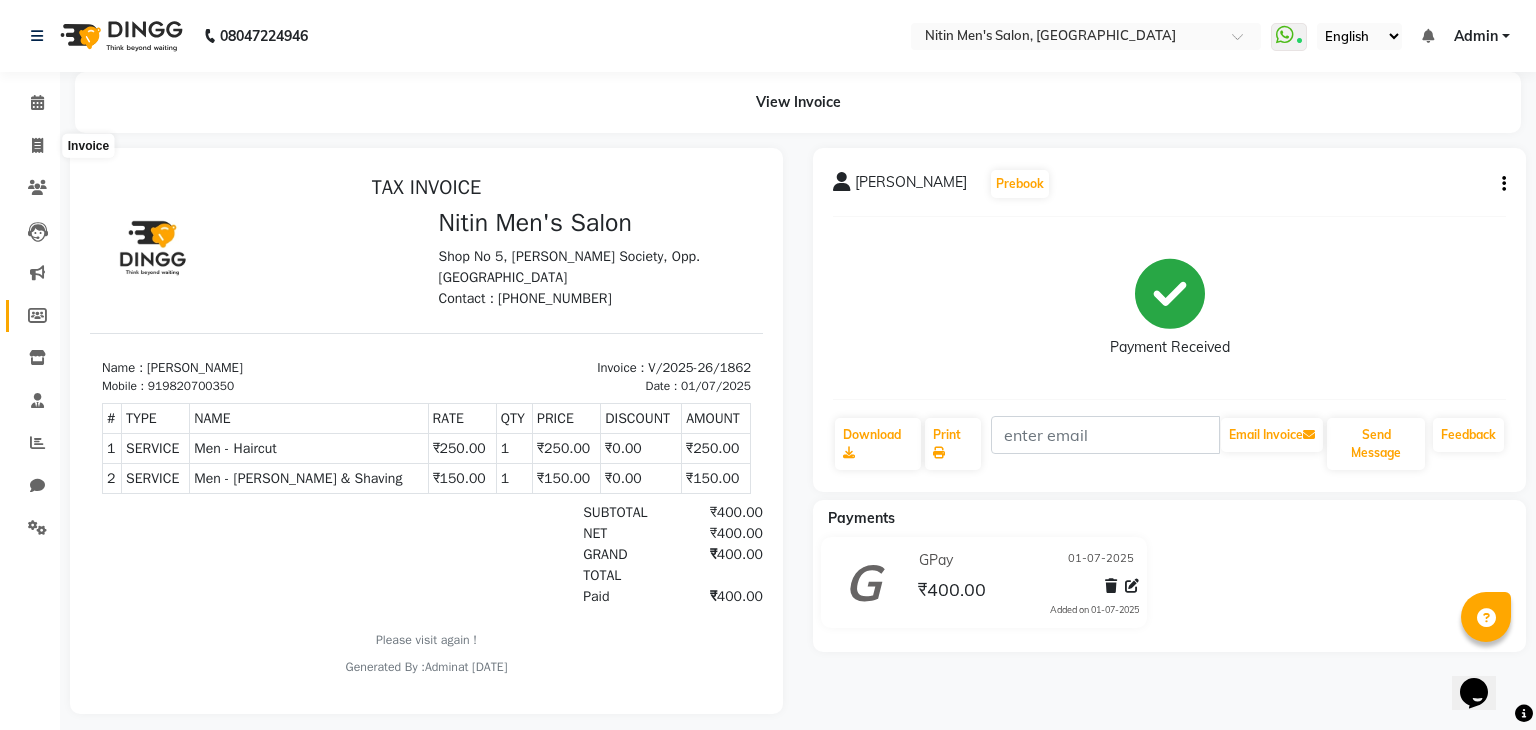 select on "service" 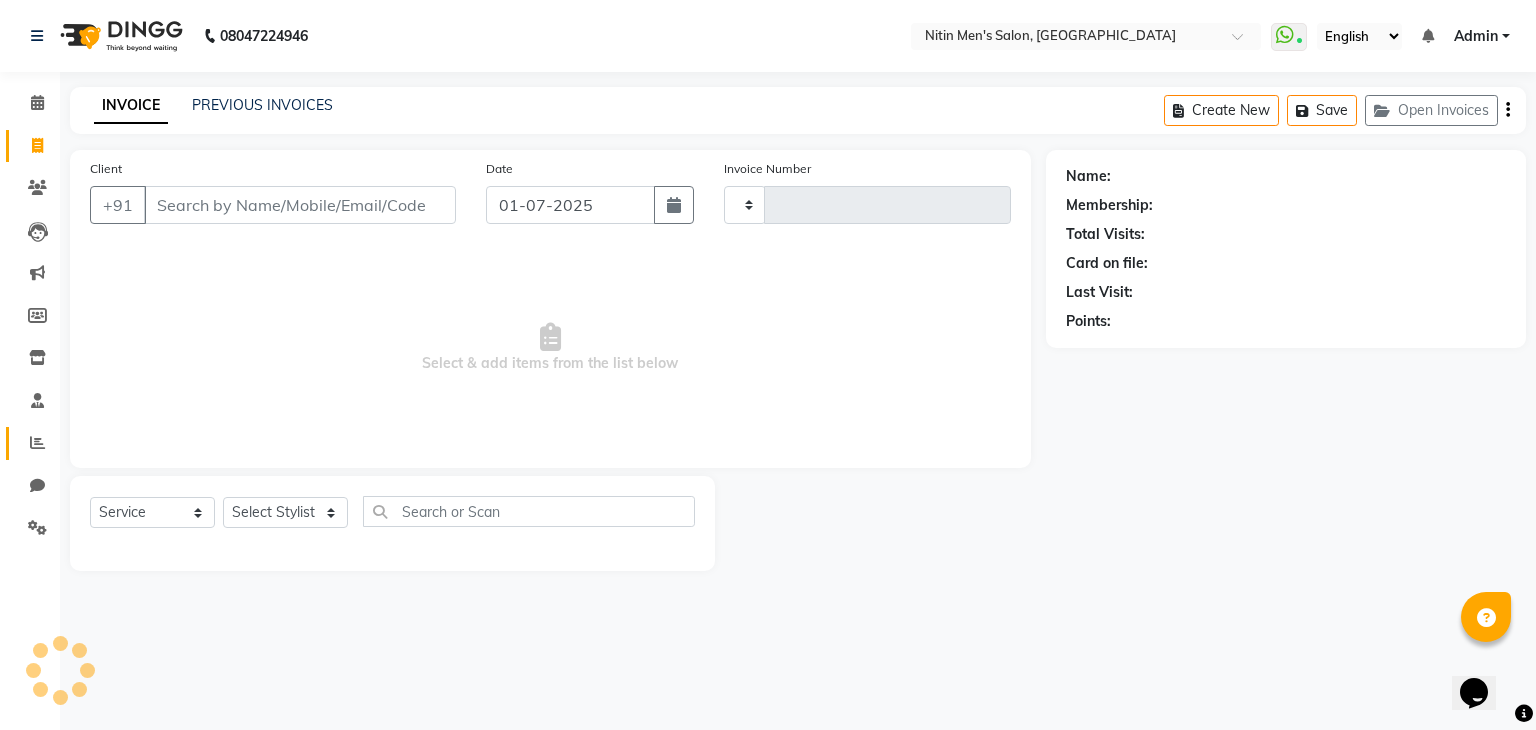 type on "1863" 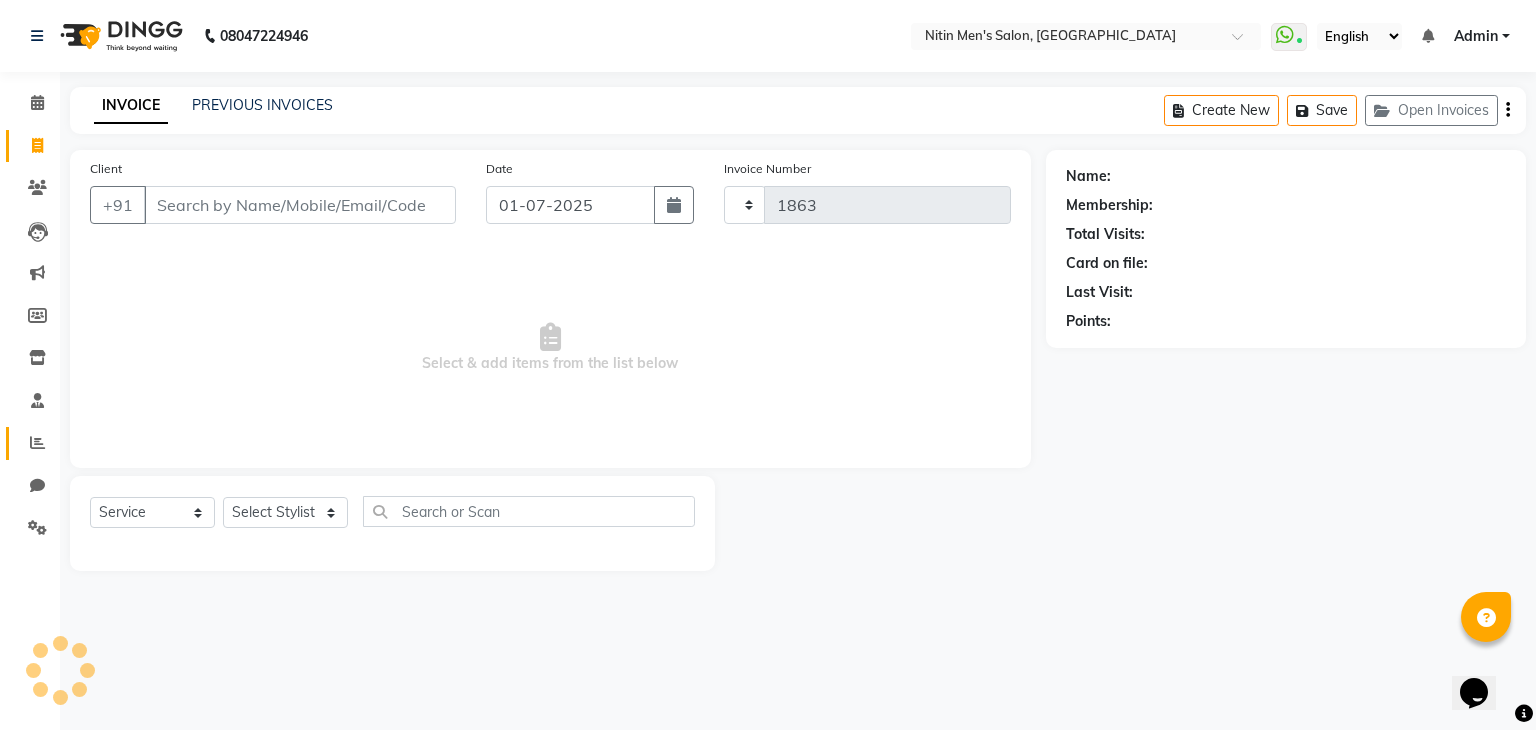 select on "7981" 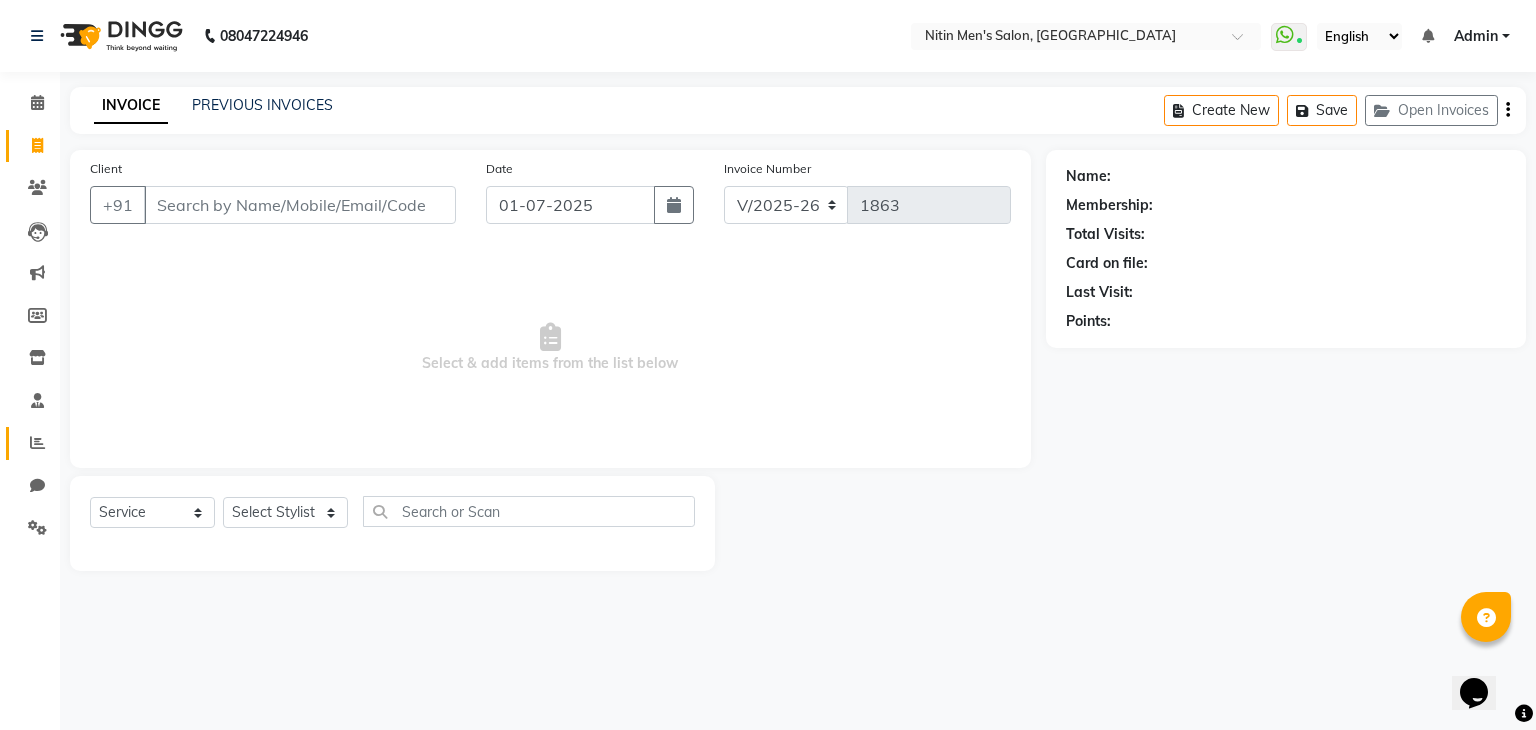 click 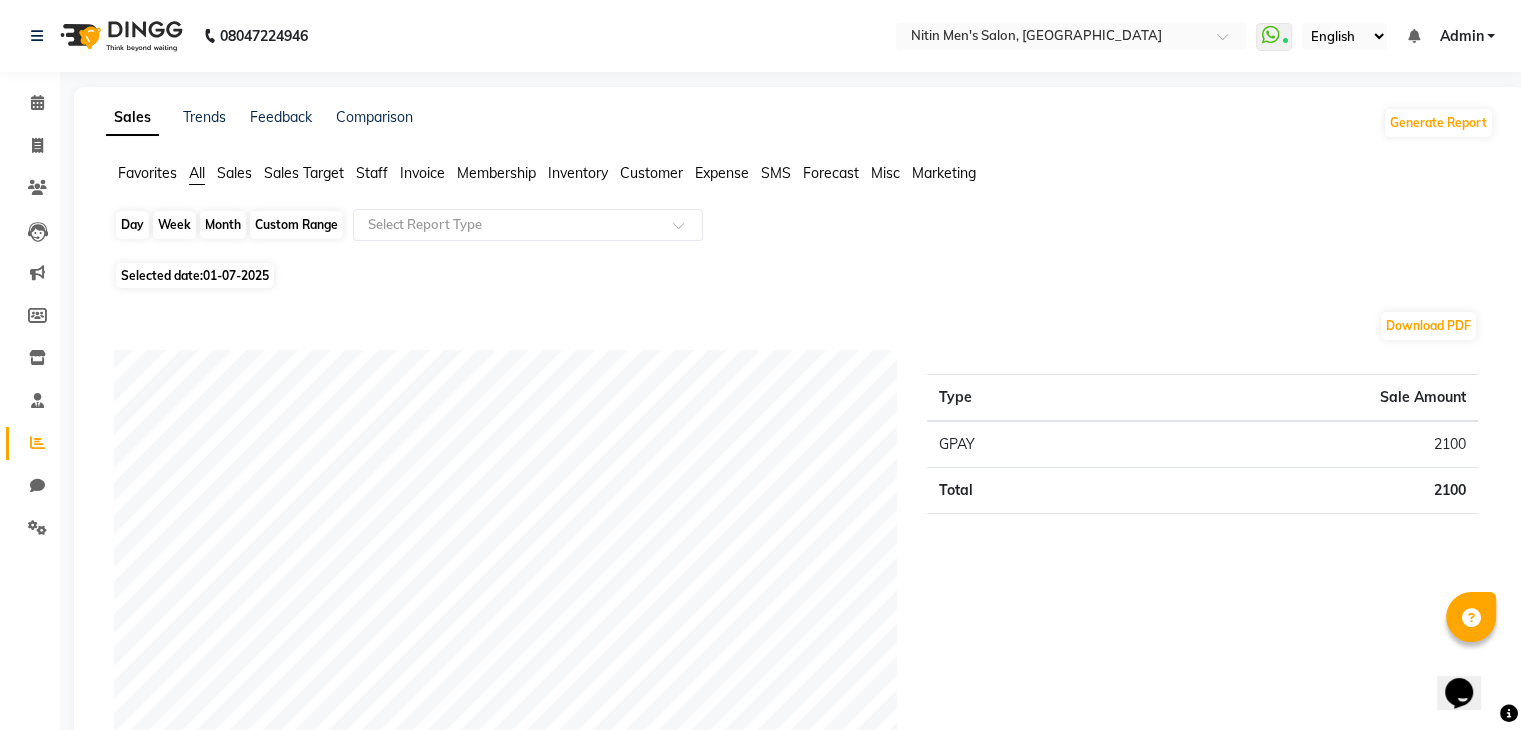 click on "Day" 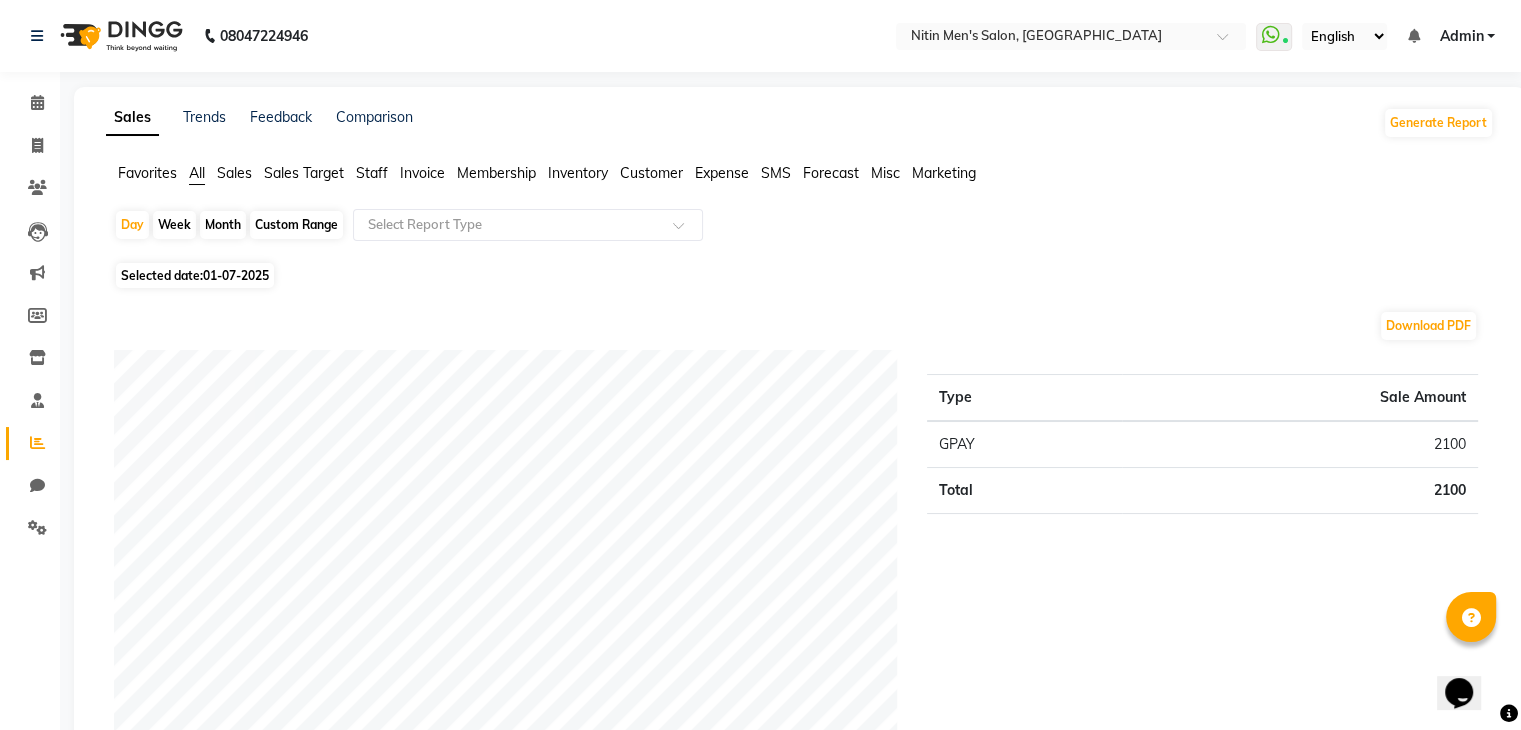 select on "7" 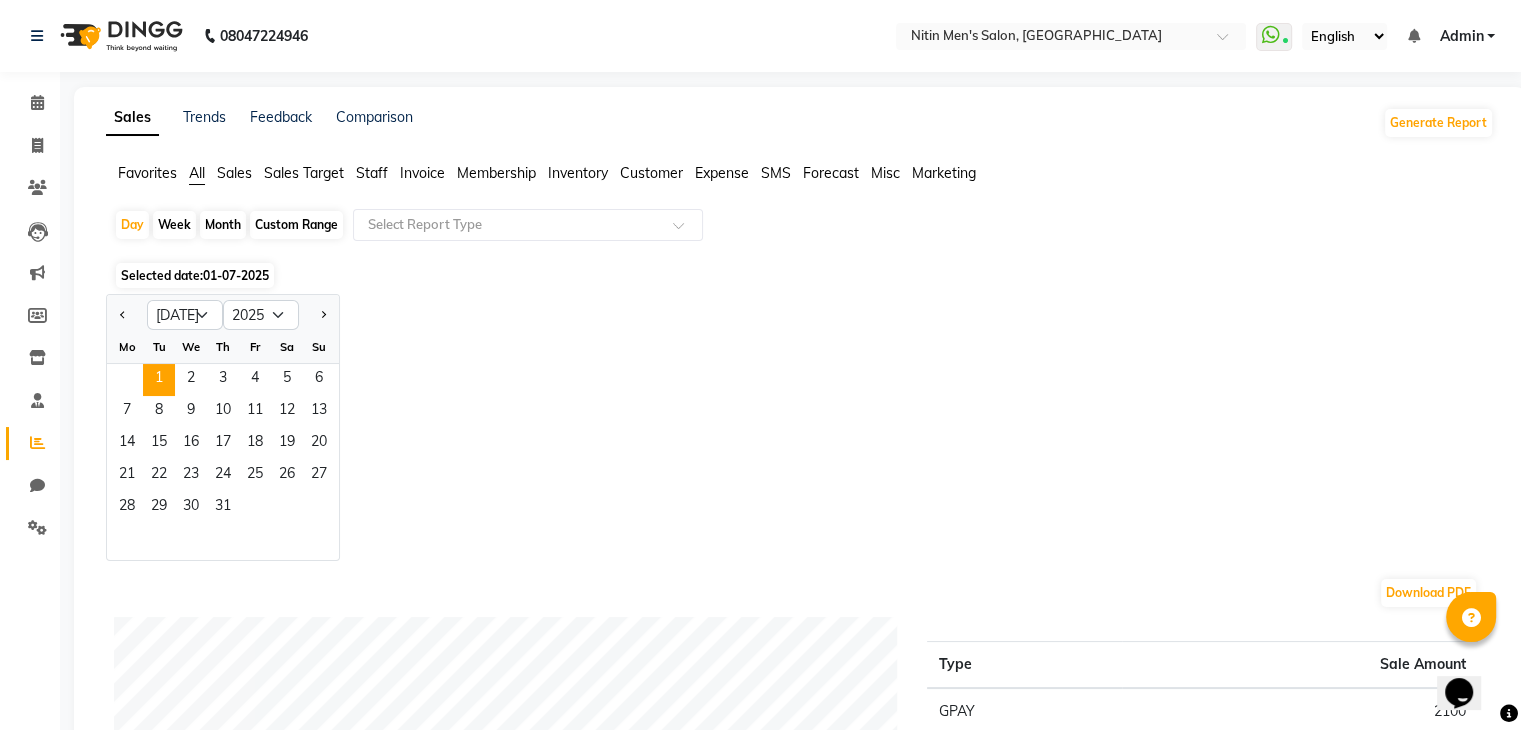 click 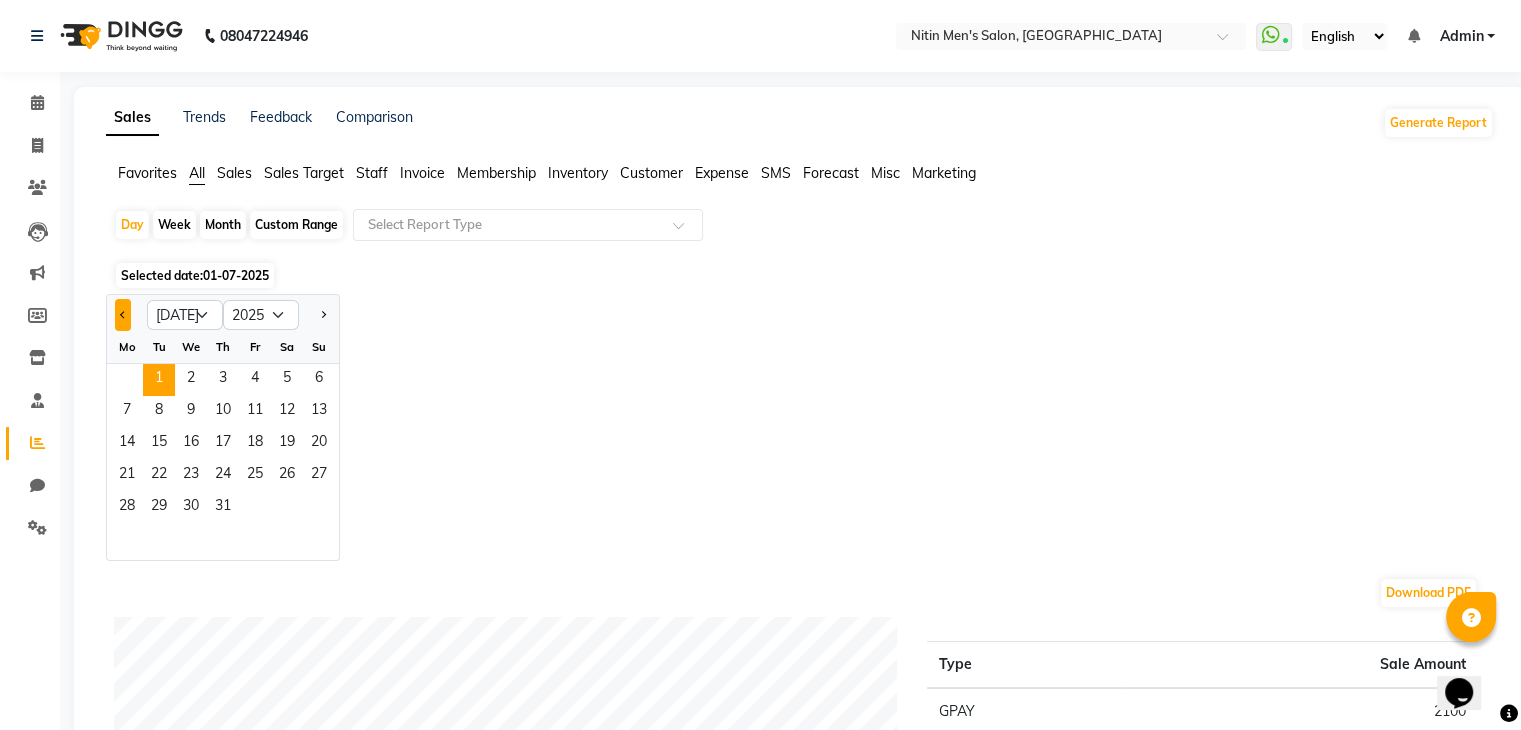 click 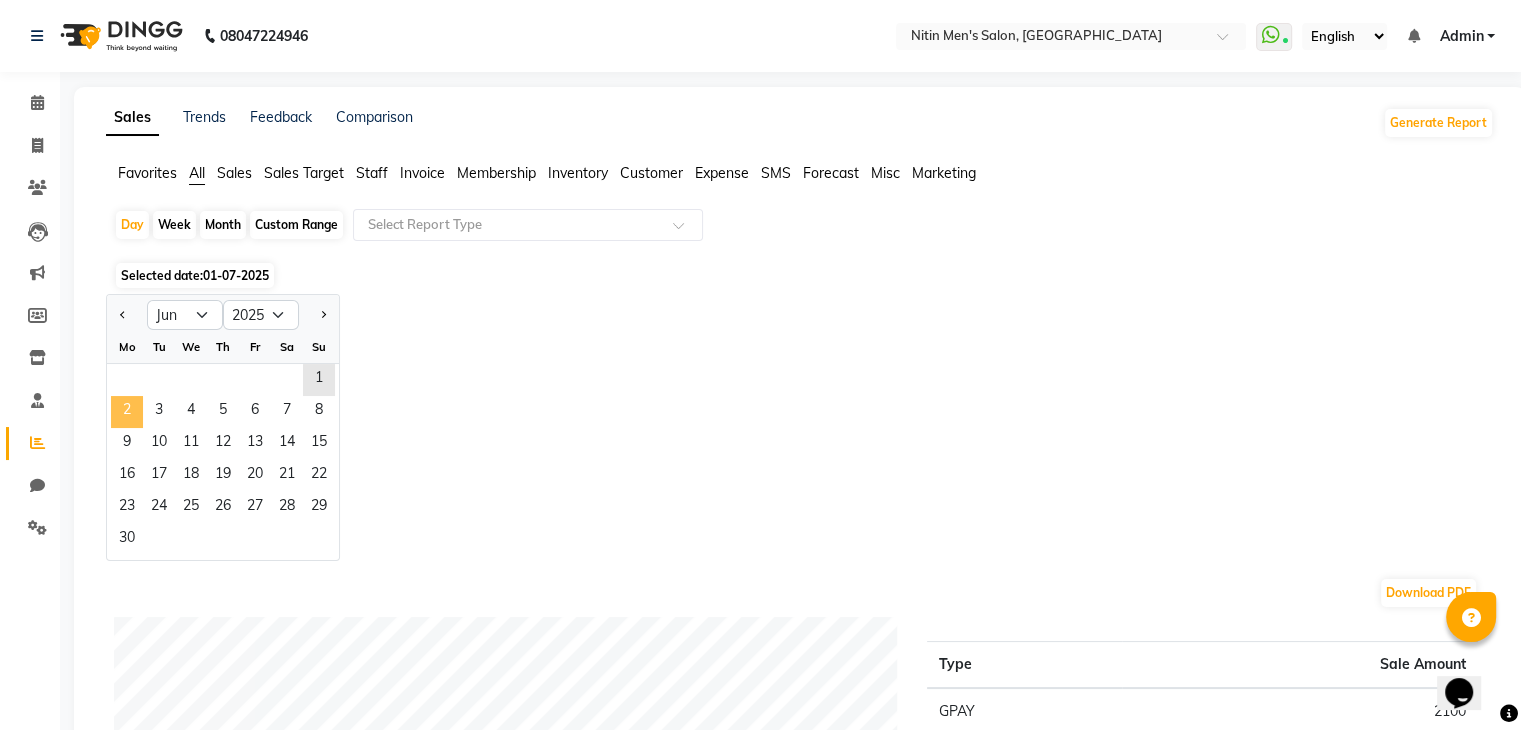 click on "2" 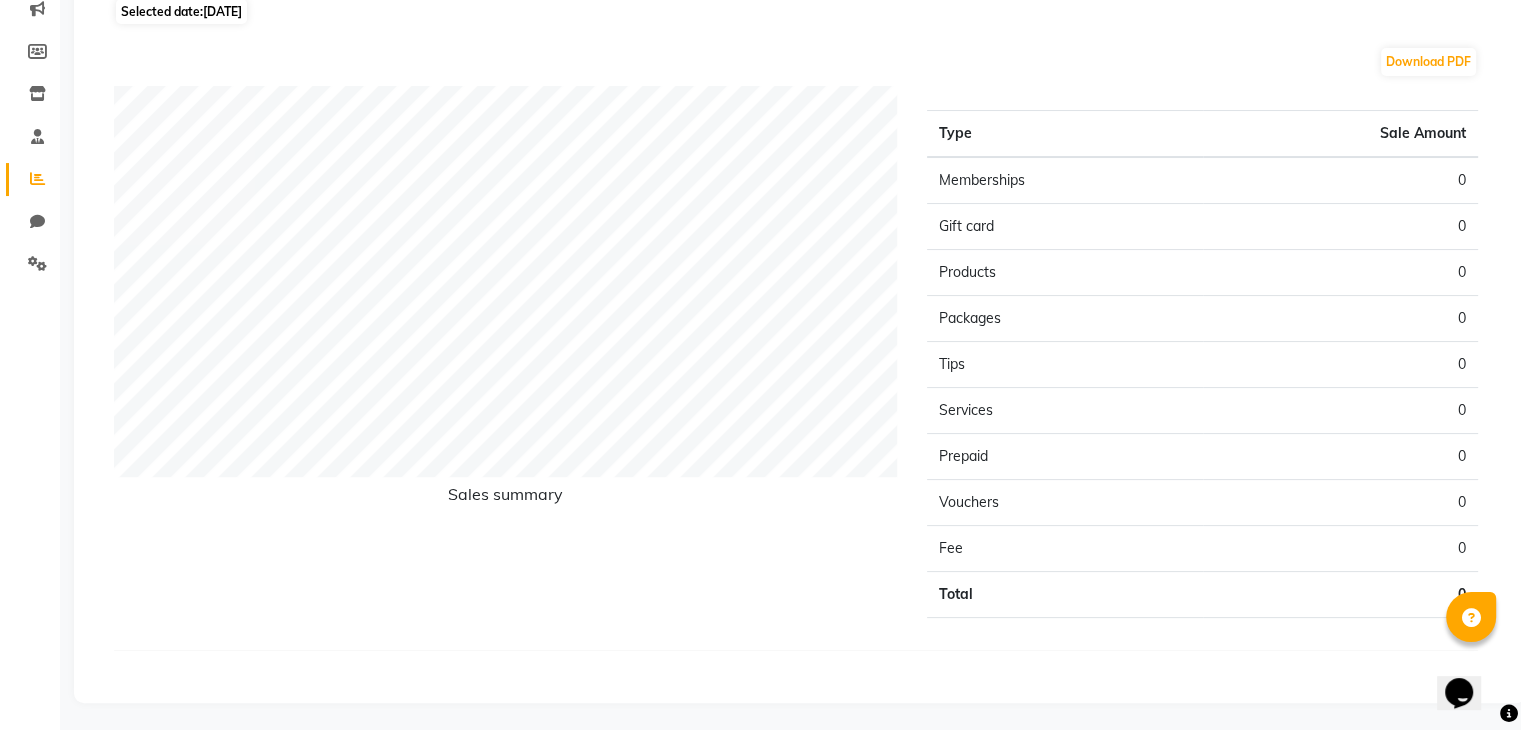 scroll, scrollTop: 0, scrollLeft: 0, axis: both 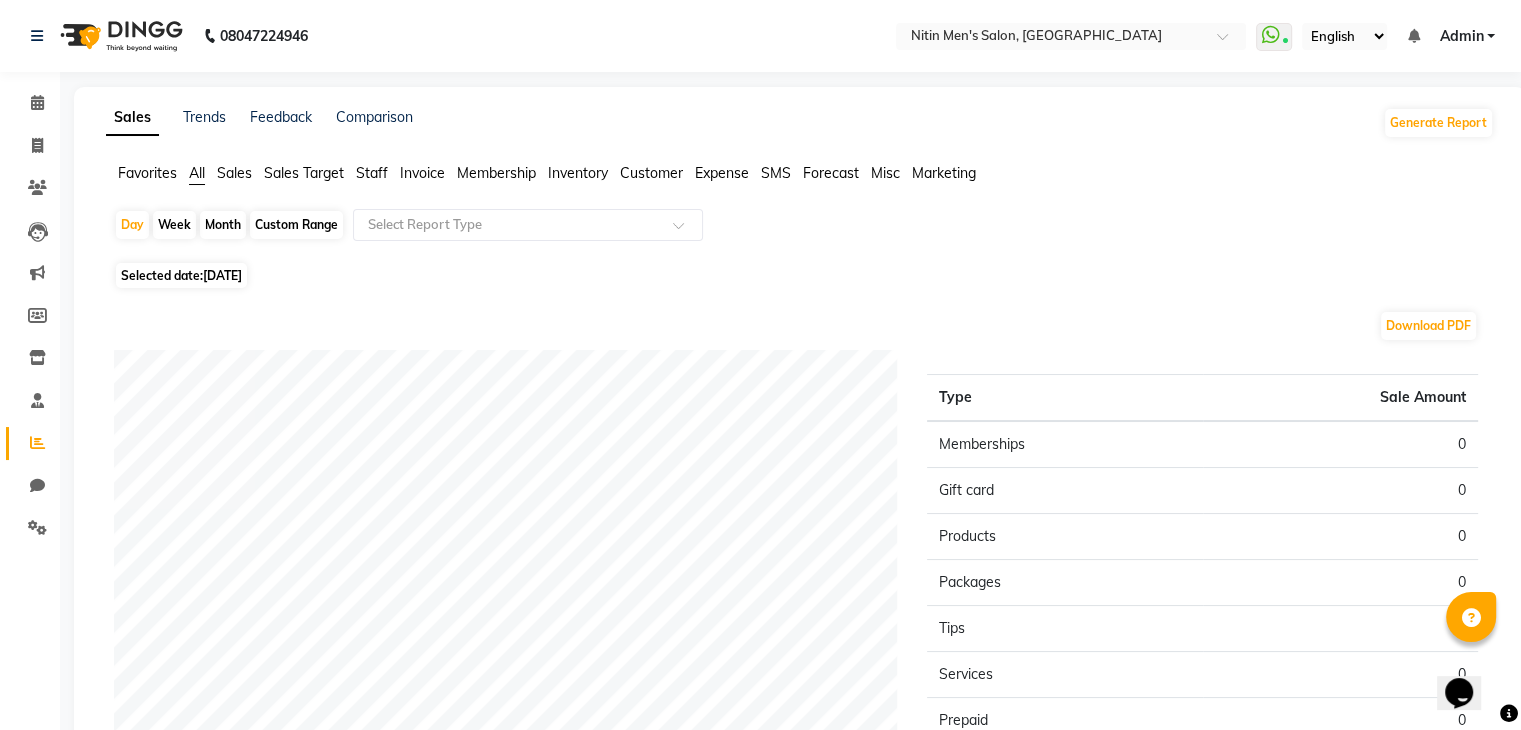 click on "Favorites" 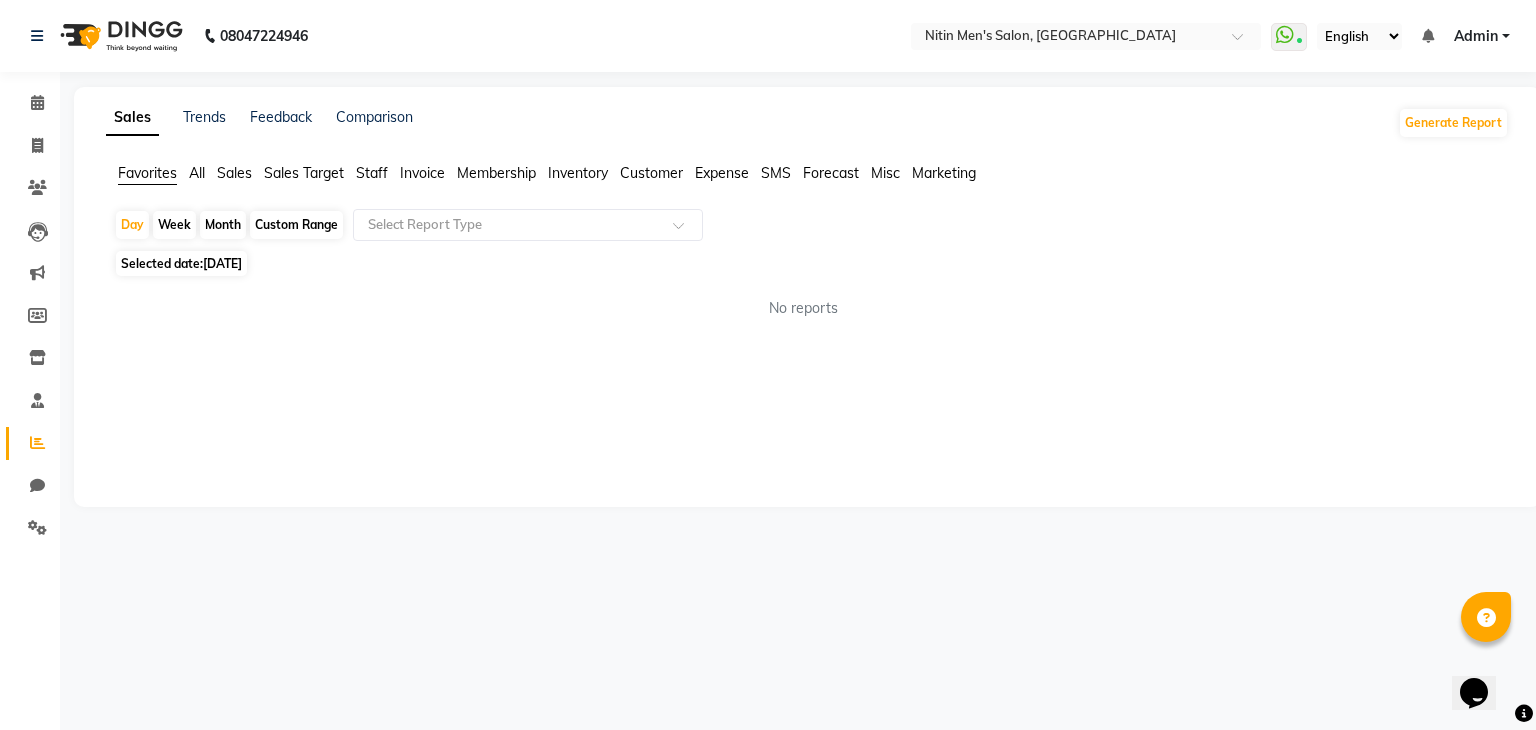 click on "All" 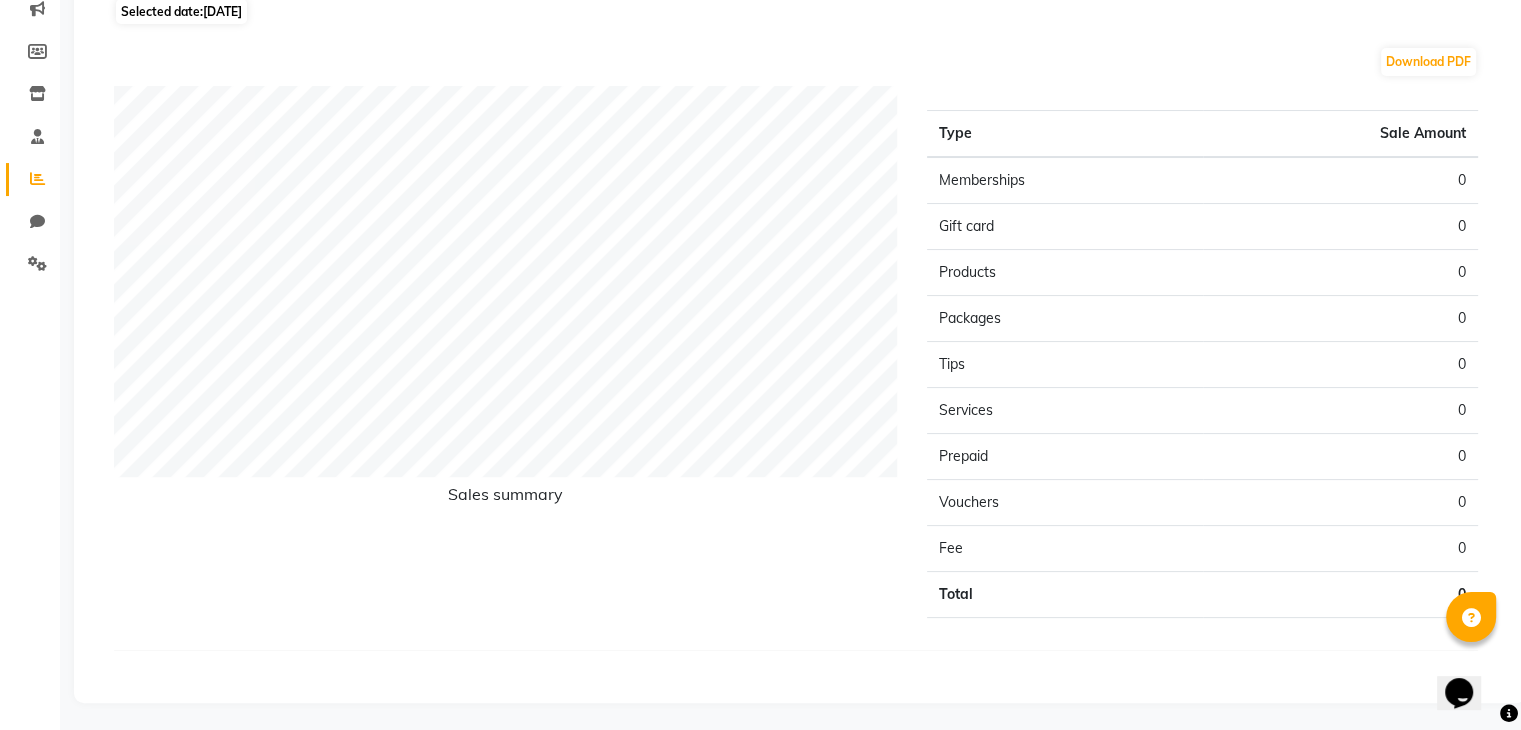 scroll, scrollTop: 0, scrollLeft: 0, axis: both 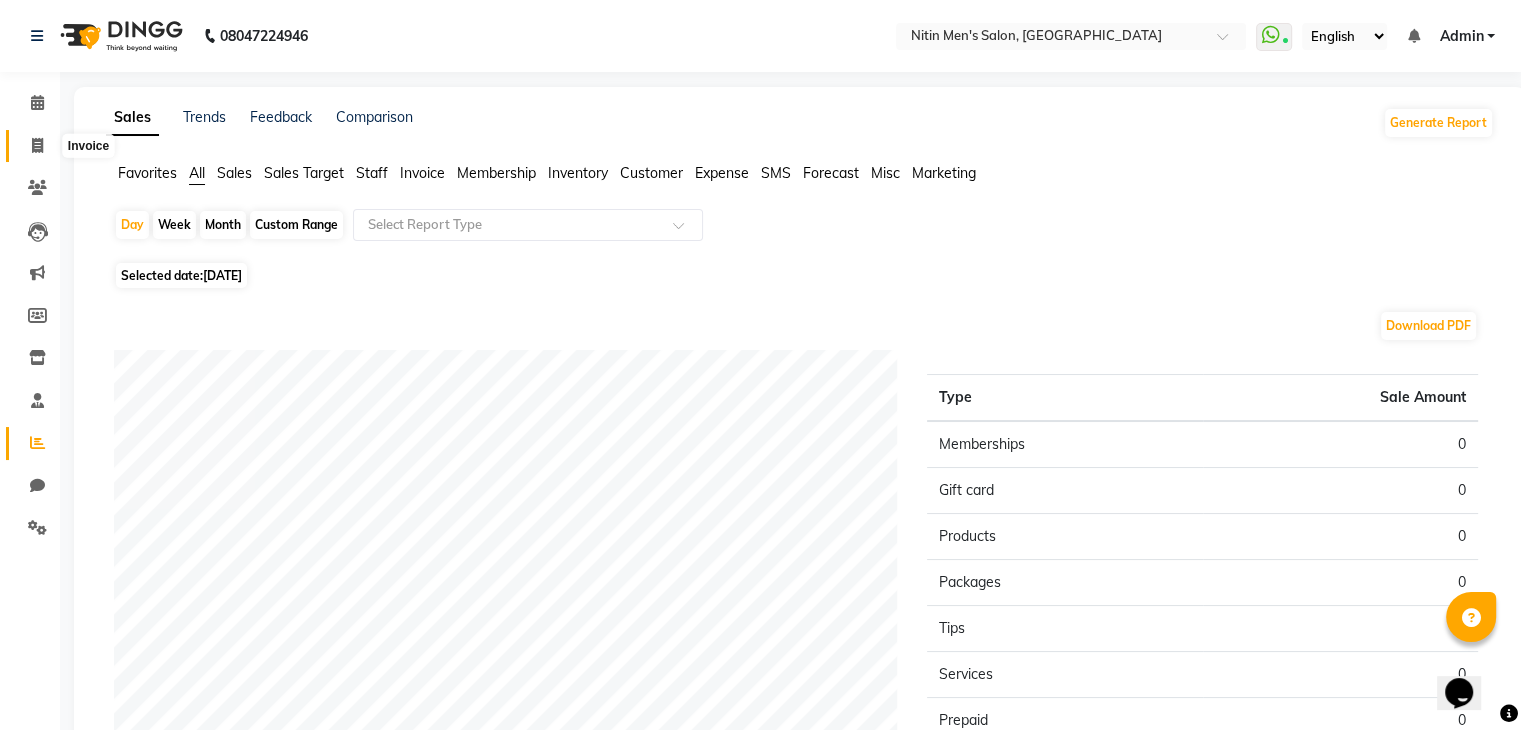 click 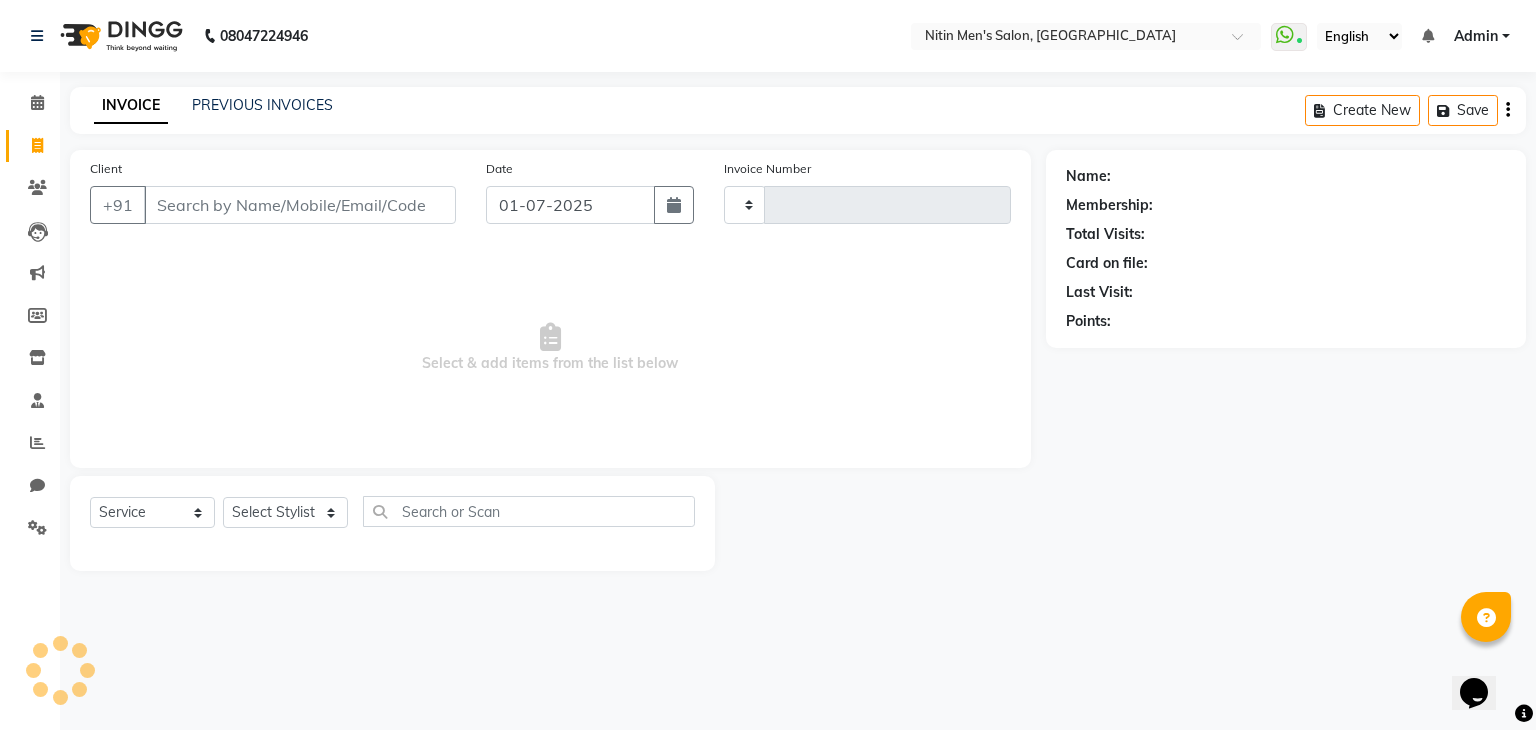 type on "1863" 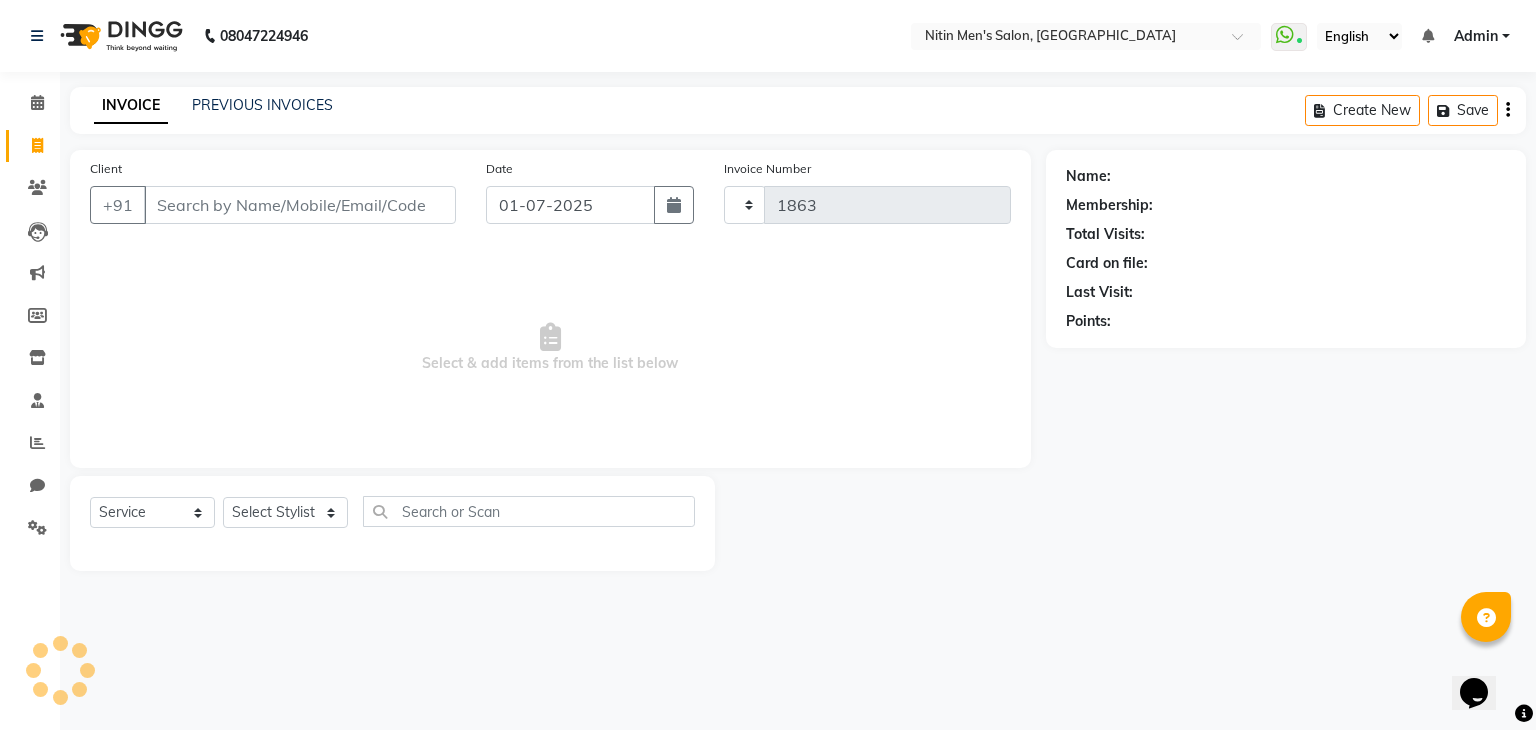 select on "7981" 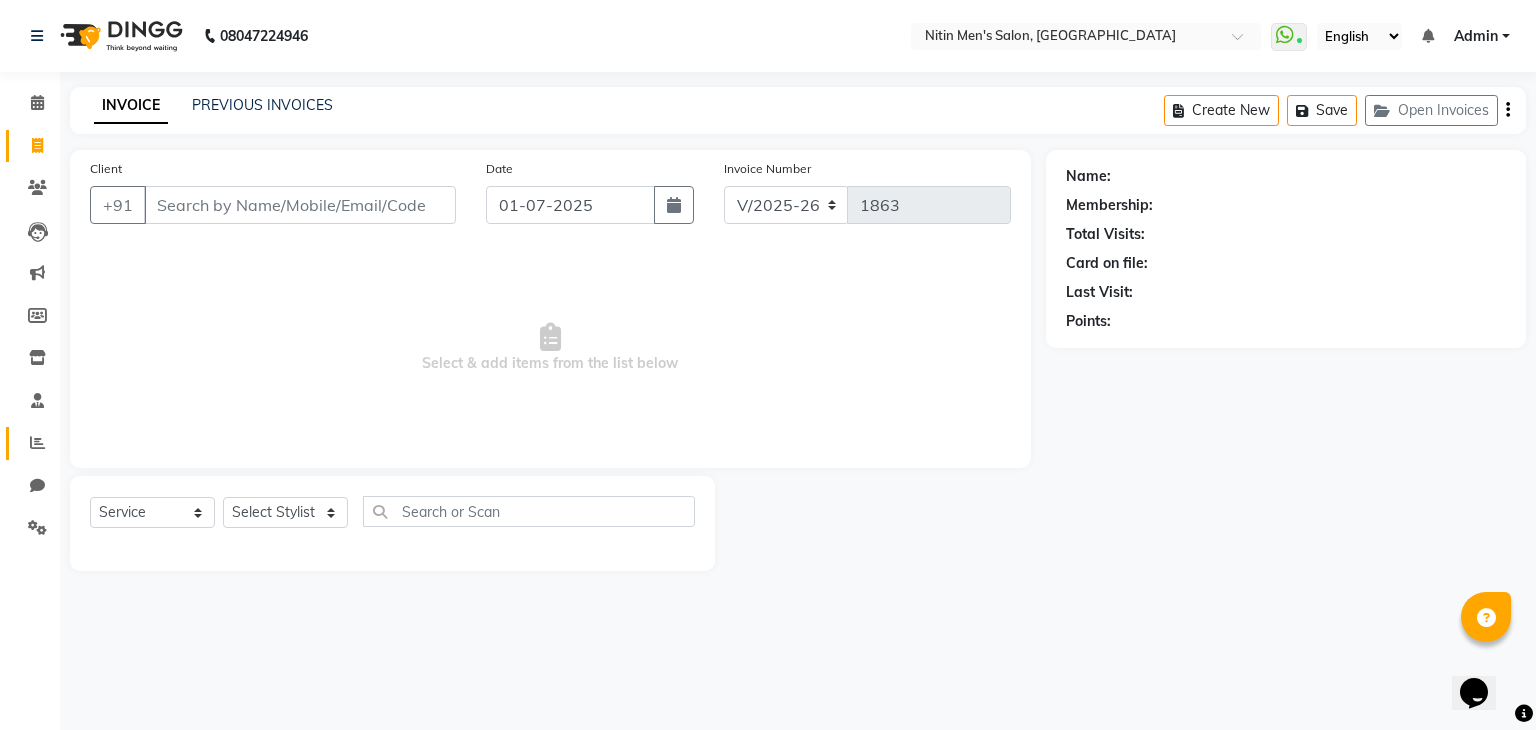 click on "Reports" 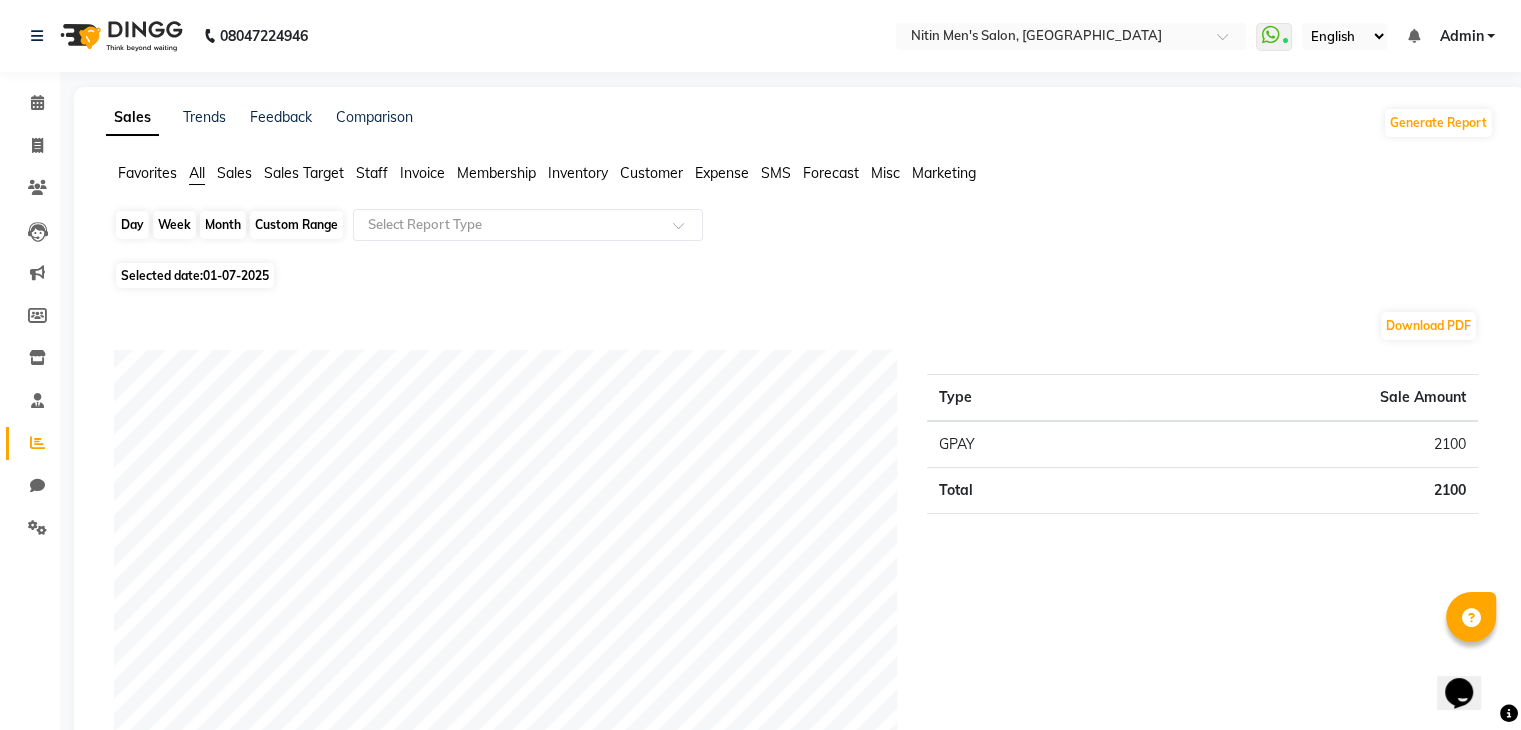 click on "Day" 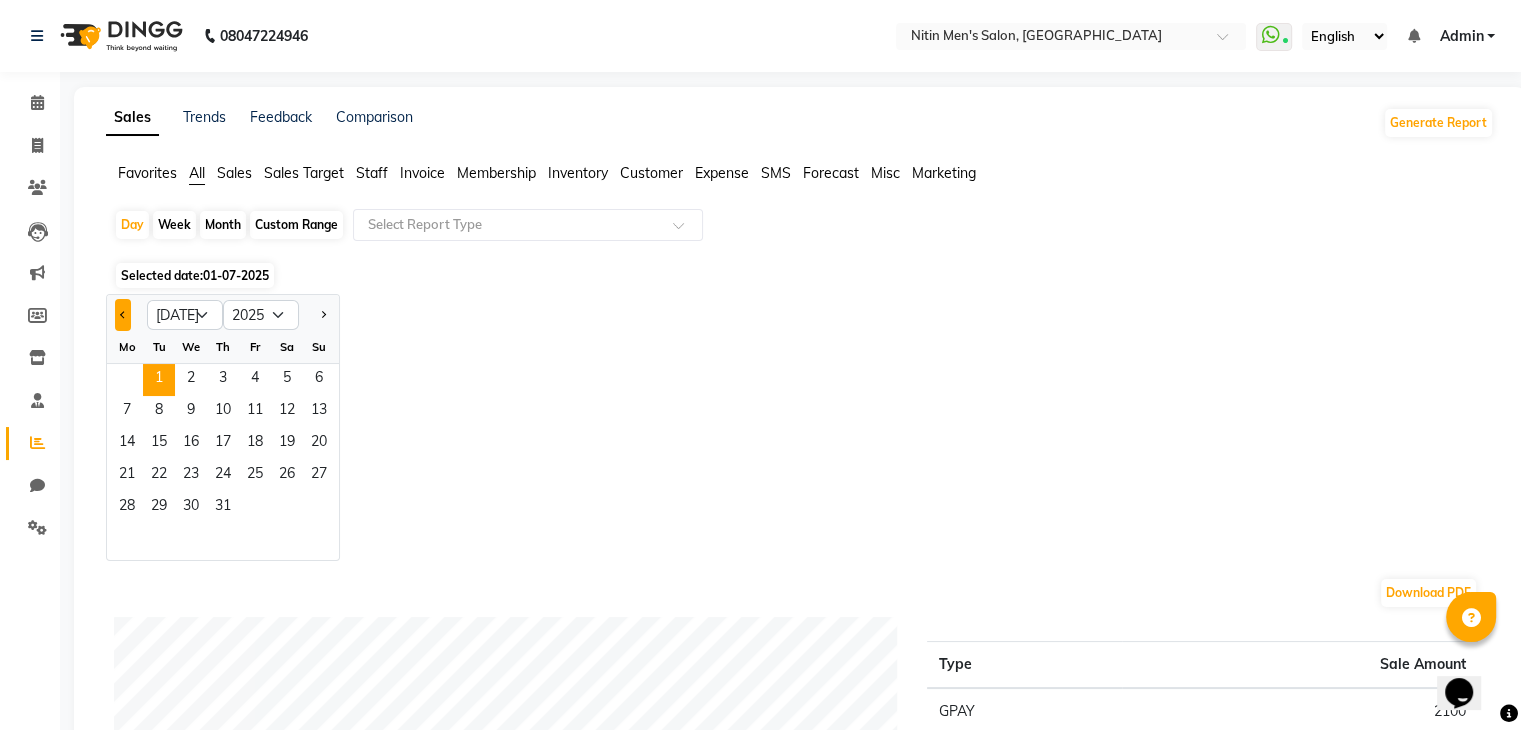 click 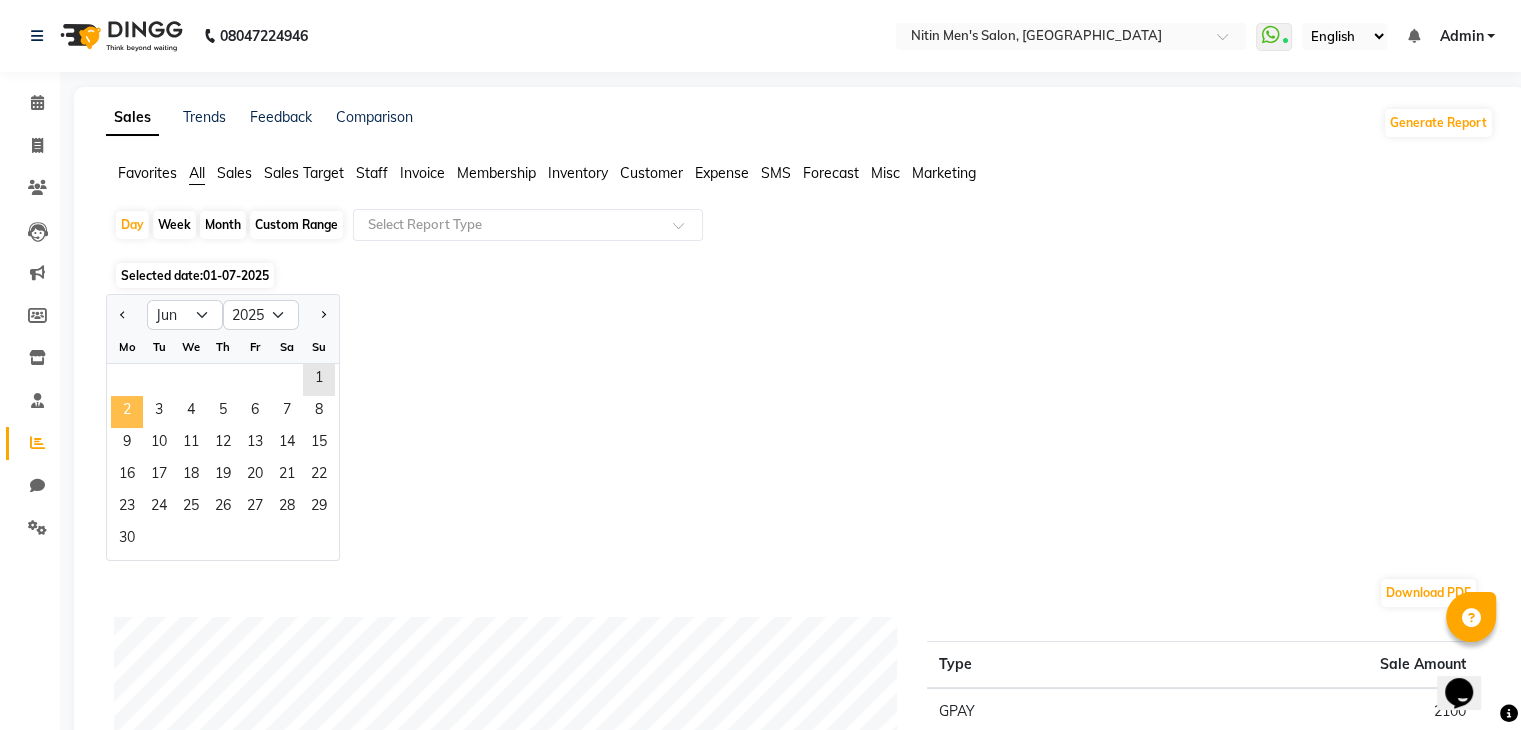 click on "2" 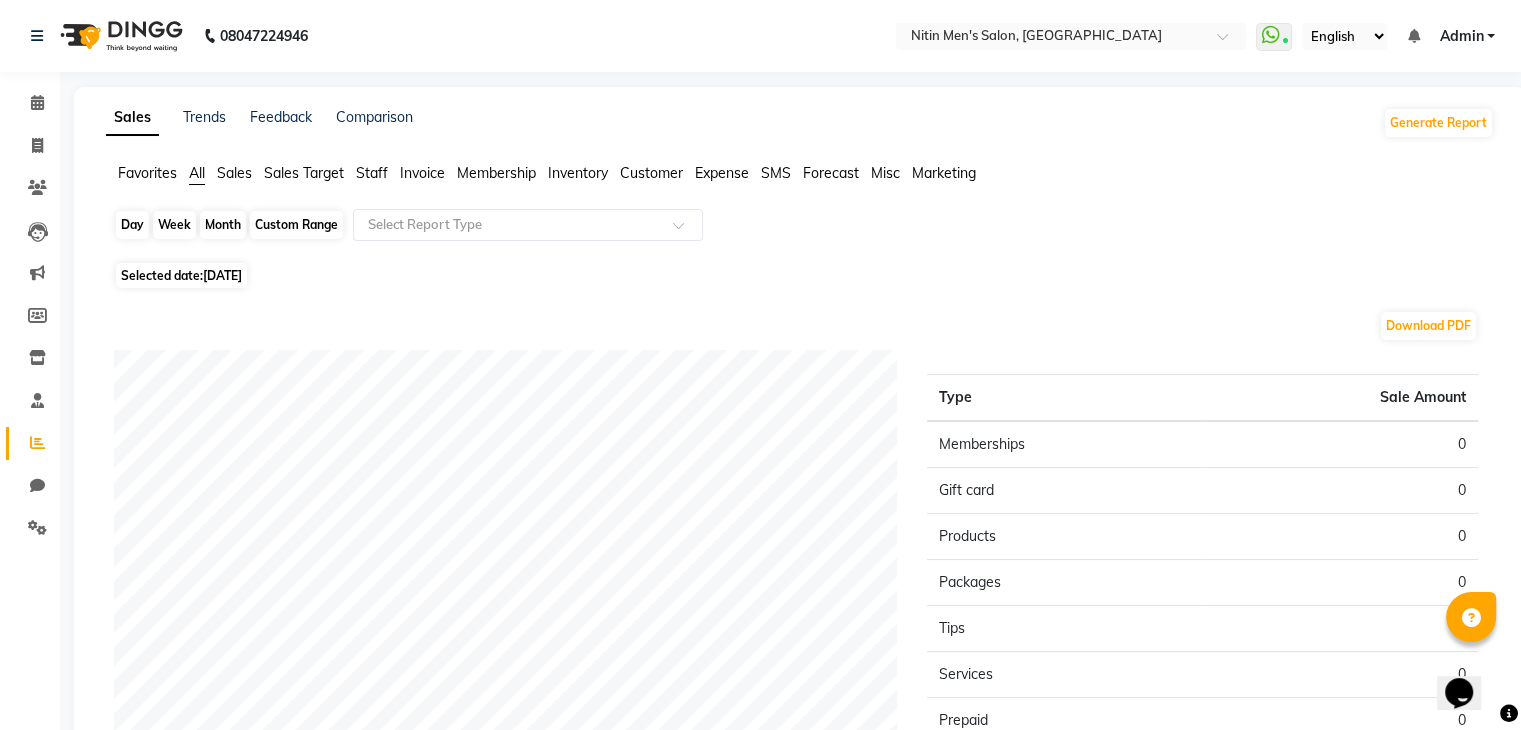 click on "Day" 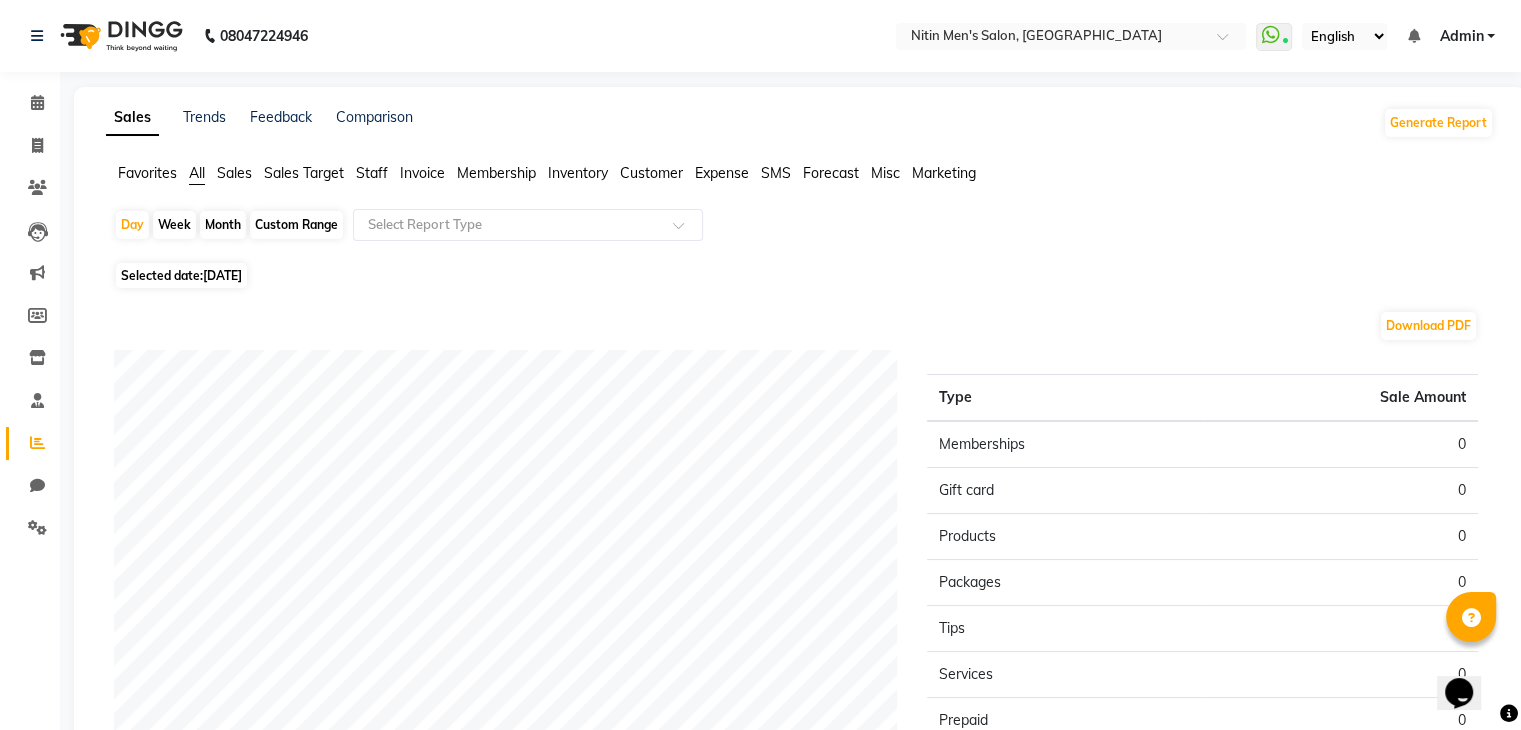 select on "6" 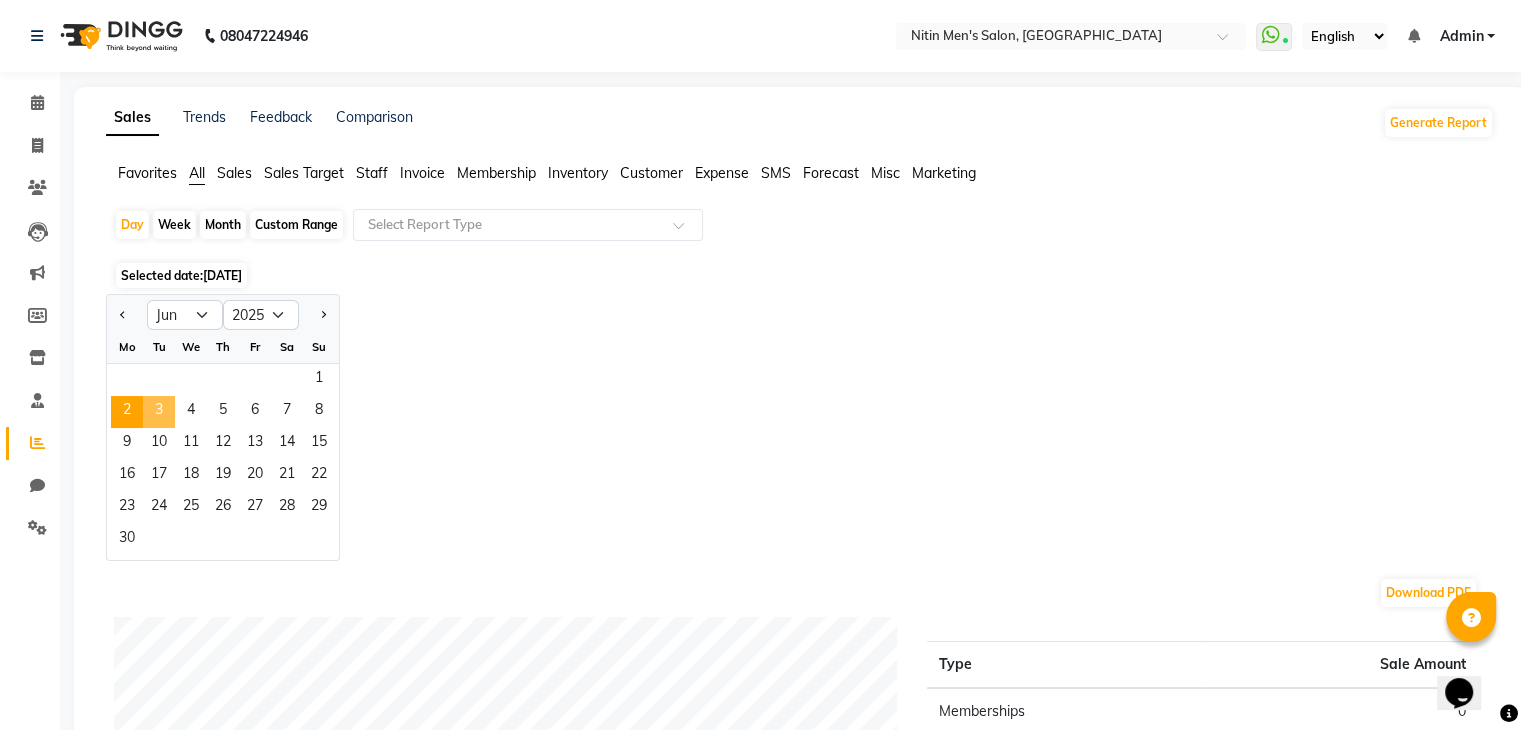 click on "3" 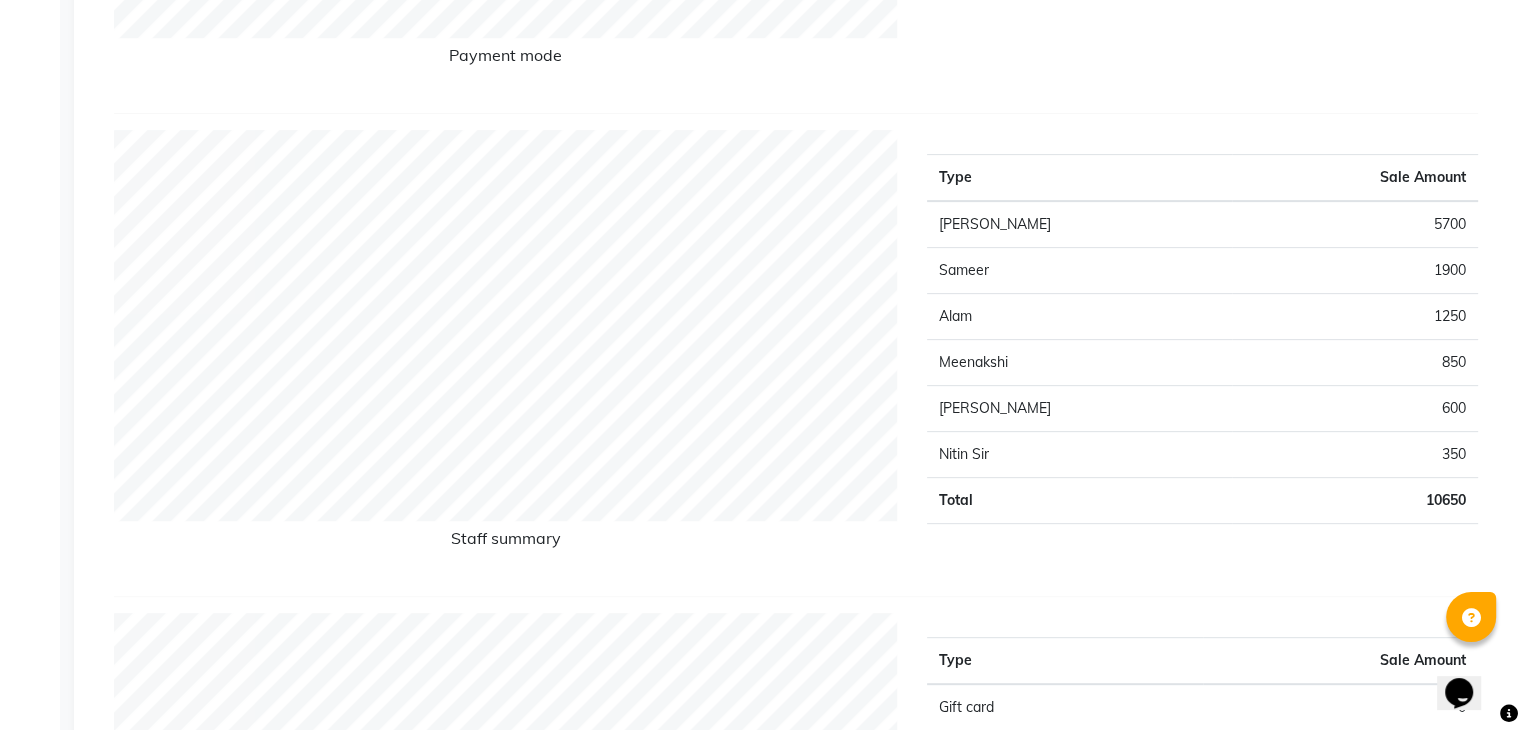 scroll, scrollTop: 728, scrollLeft: 0, axis: vertical 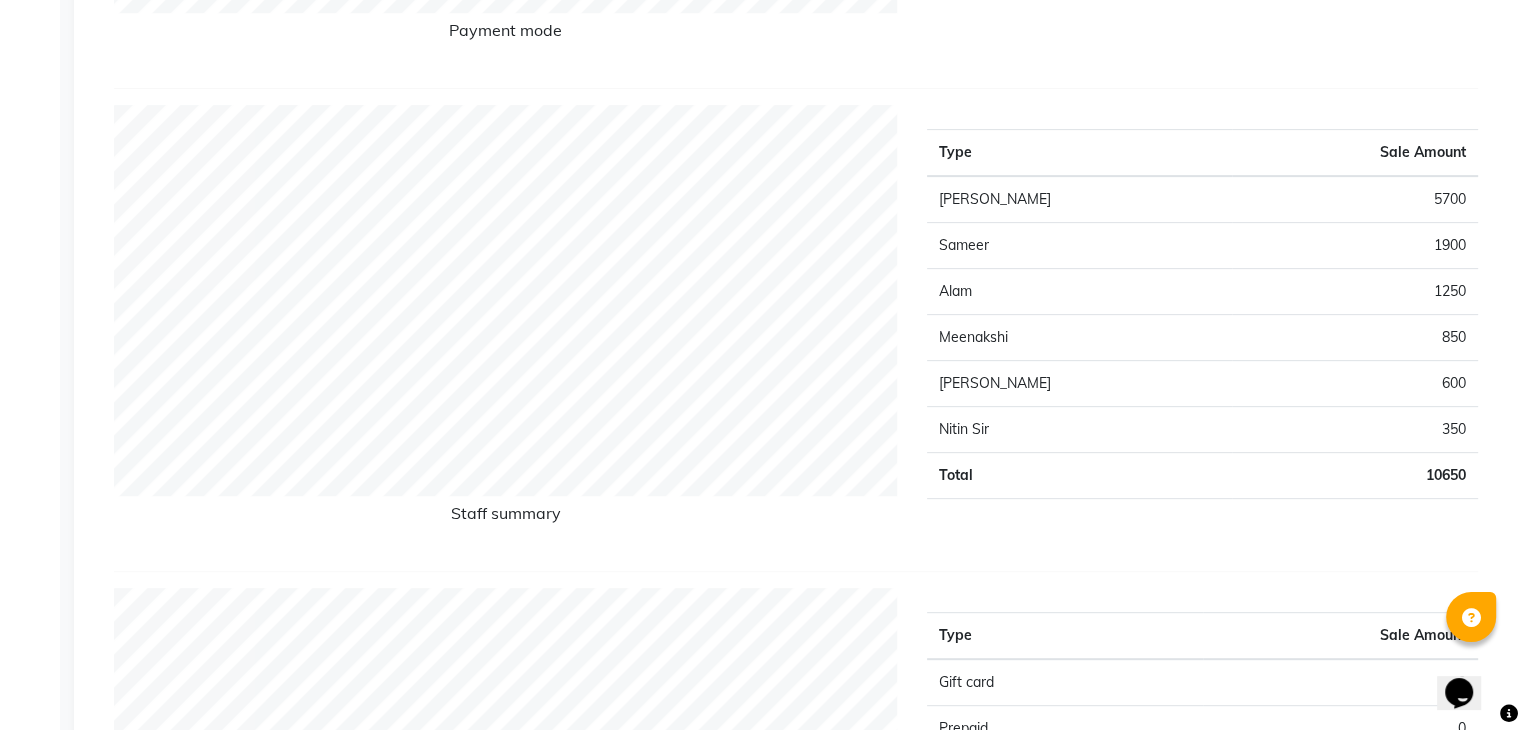 click on "350" 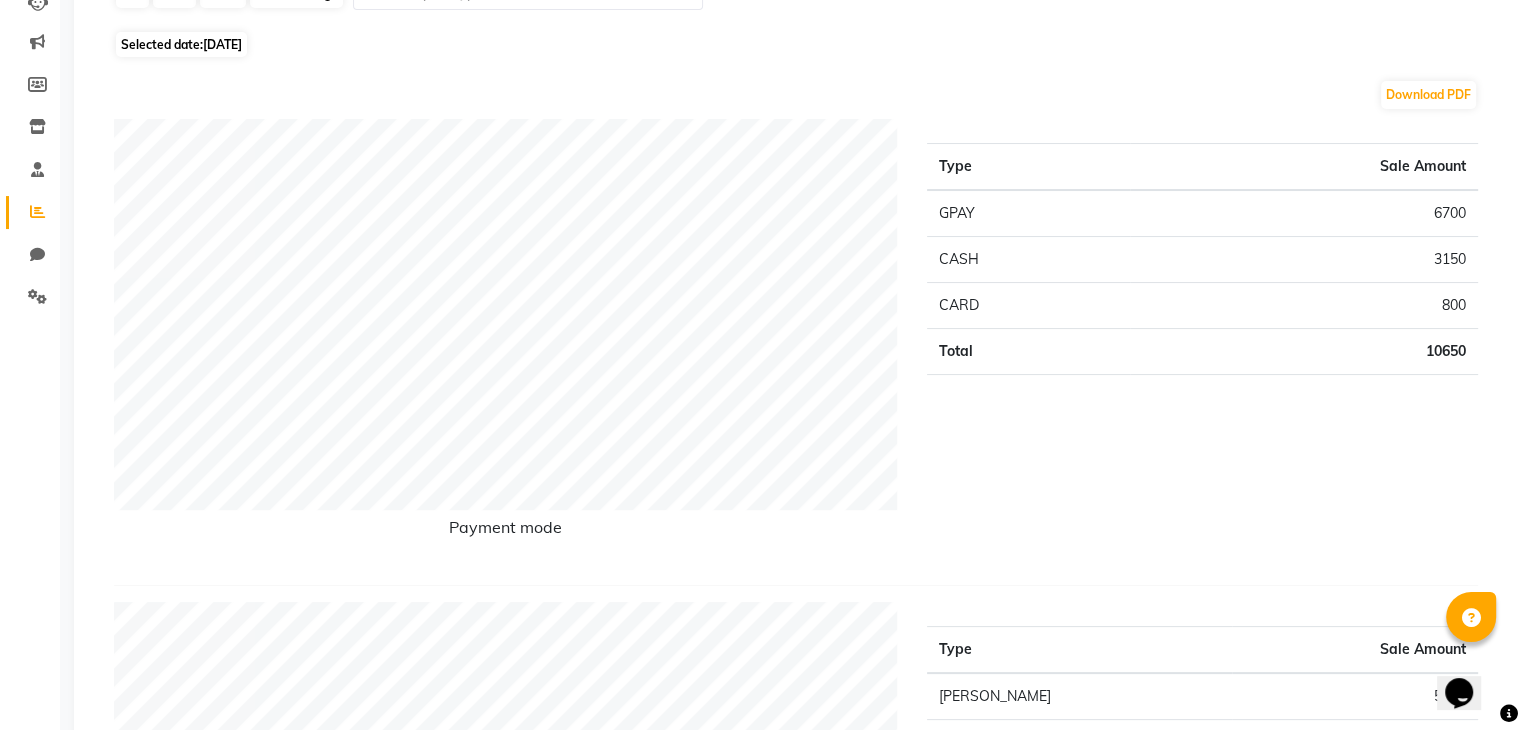 scroll, scrollTop: 0, scrollLeft: 0, axis: both 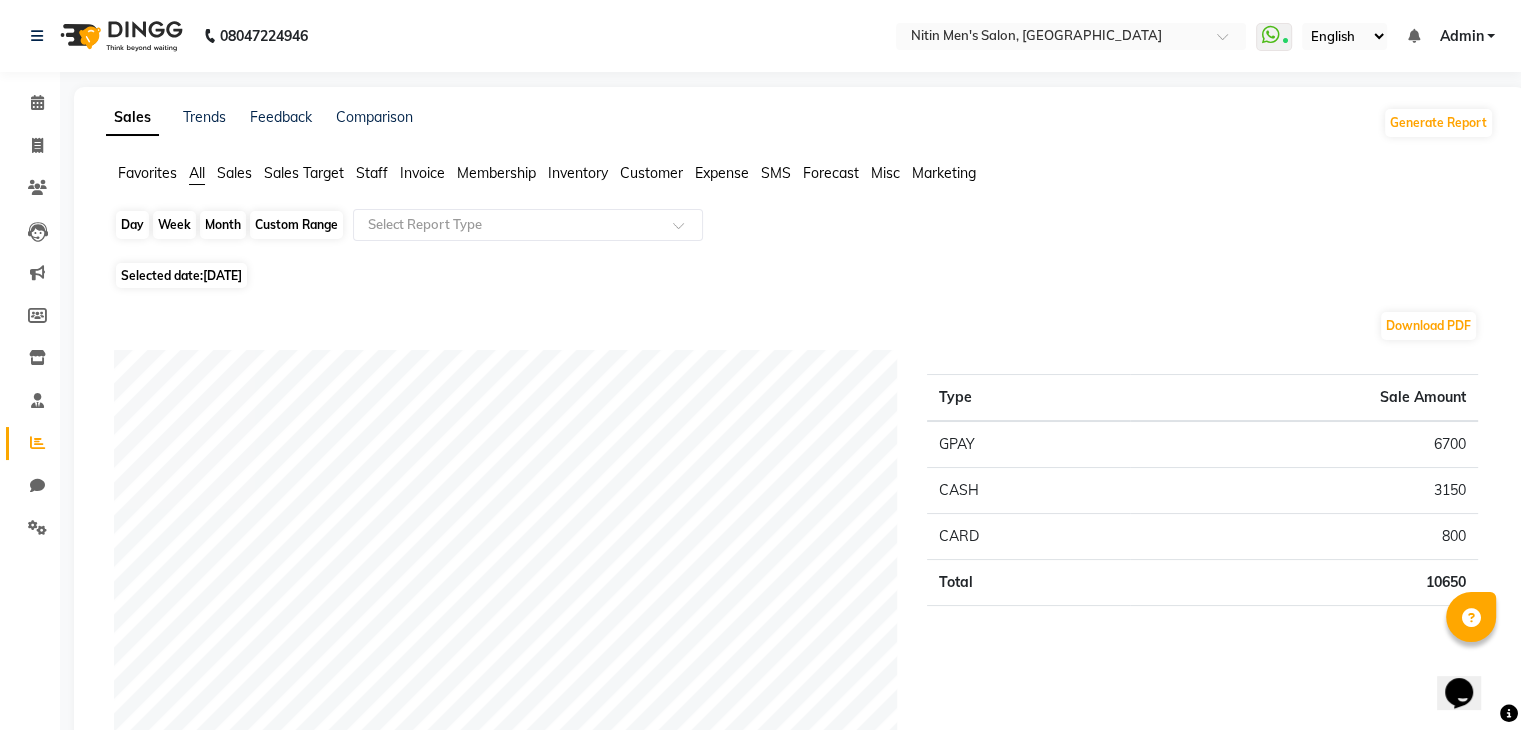 click on "Day" 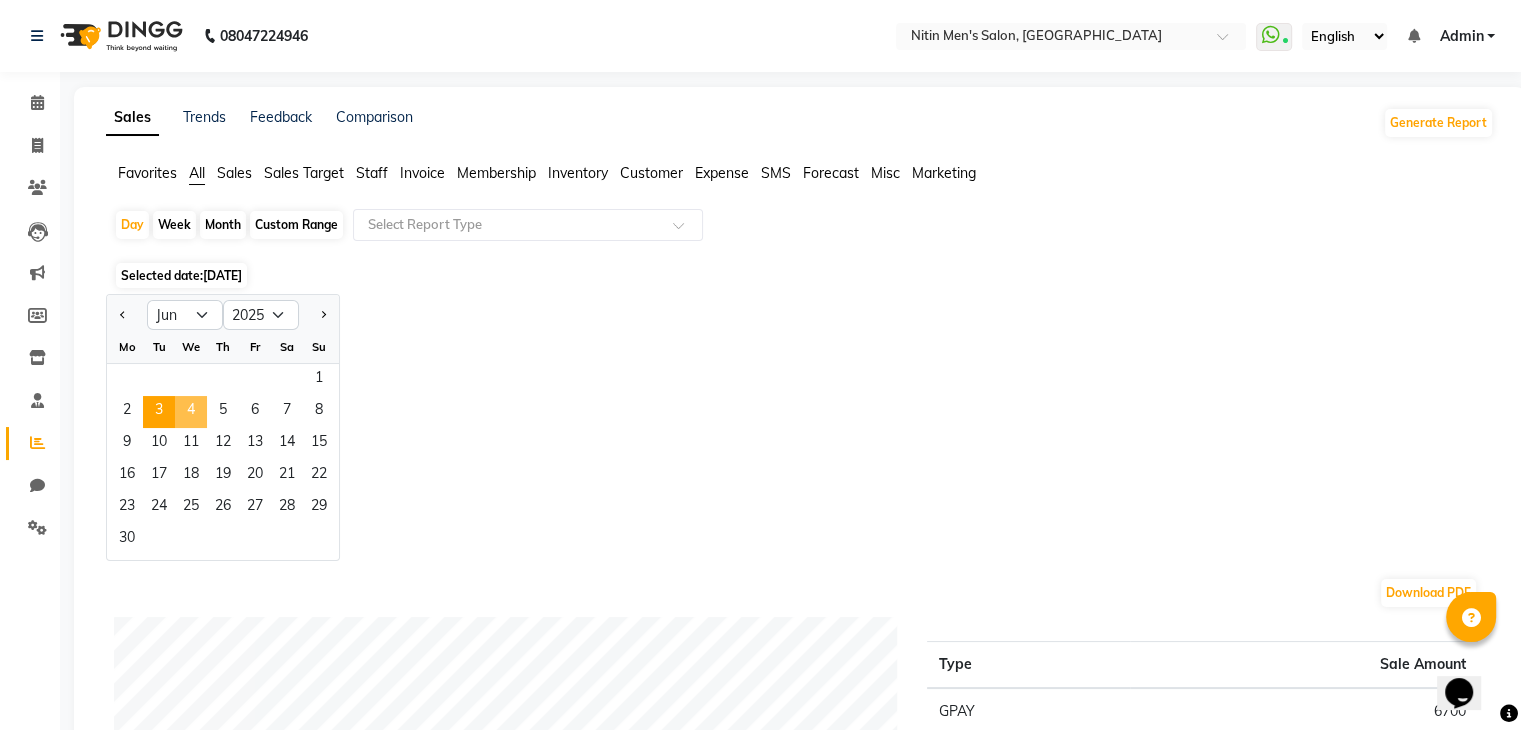 click on "4" 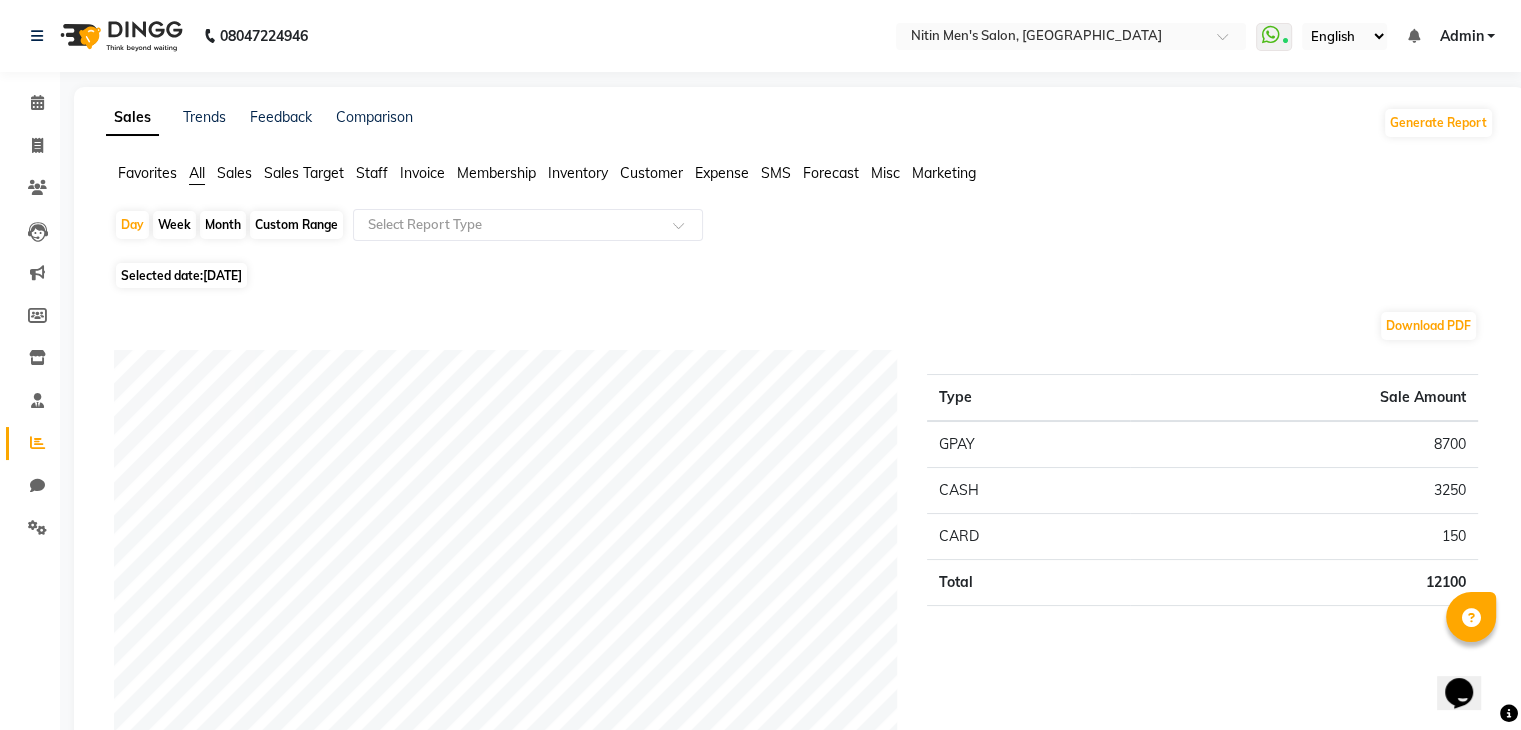 click on "Day   Week   Month   Custom Range  Select Report Type" 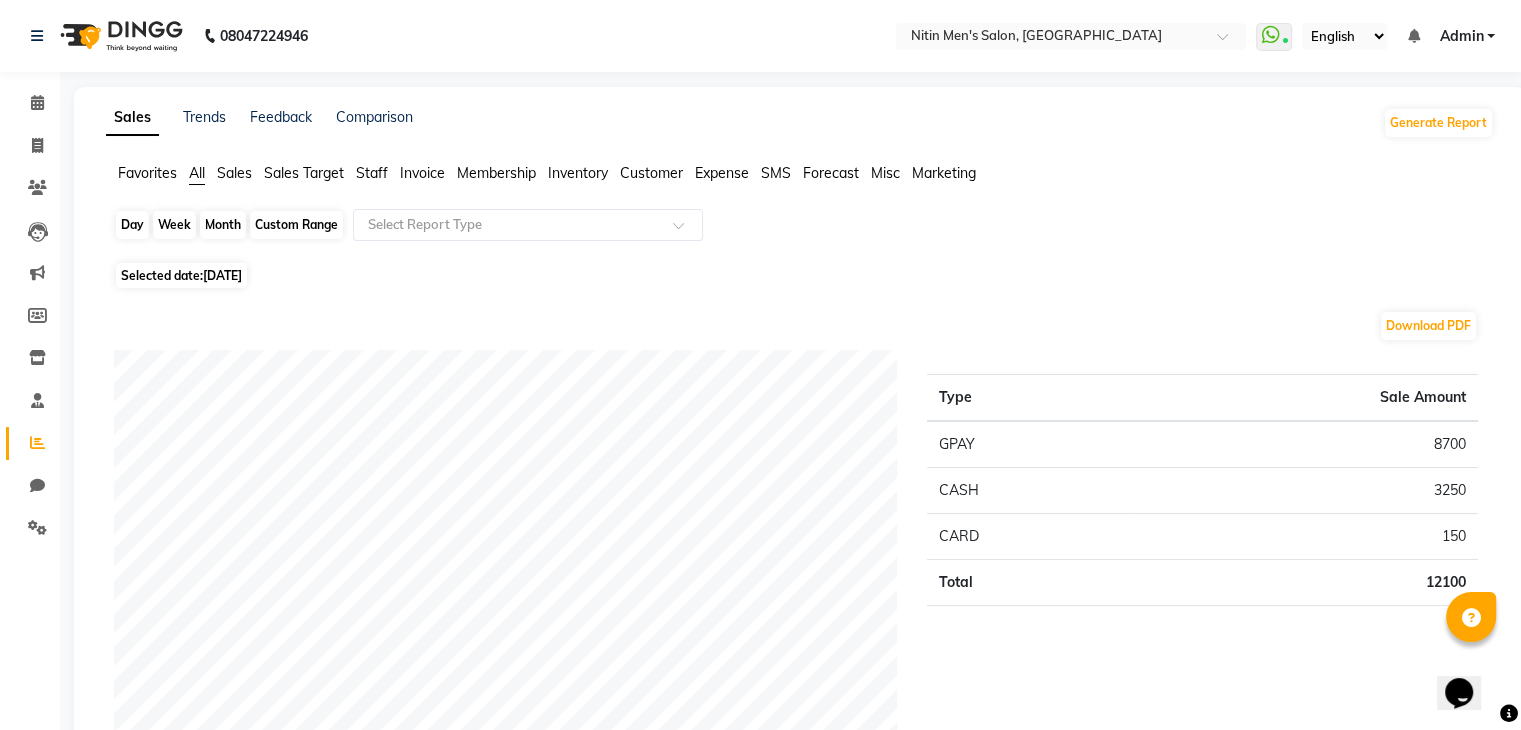 click on "Day" 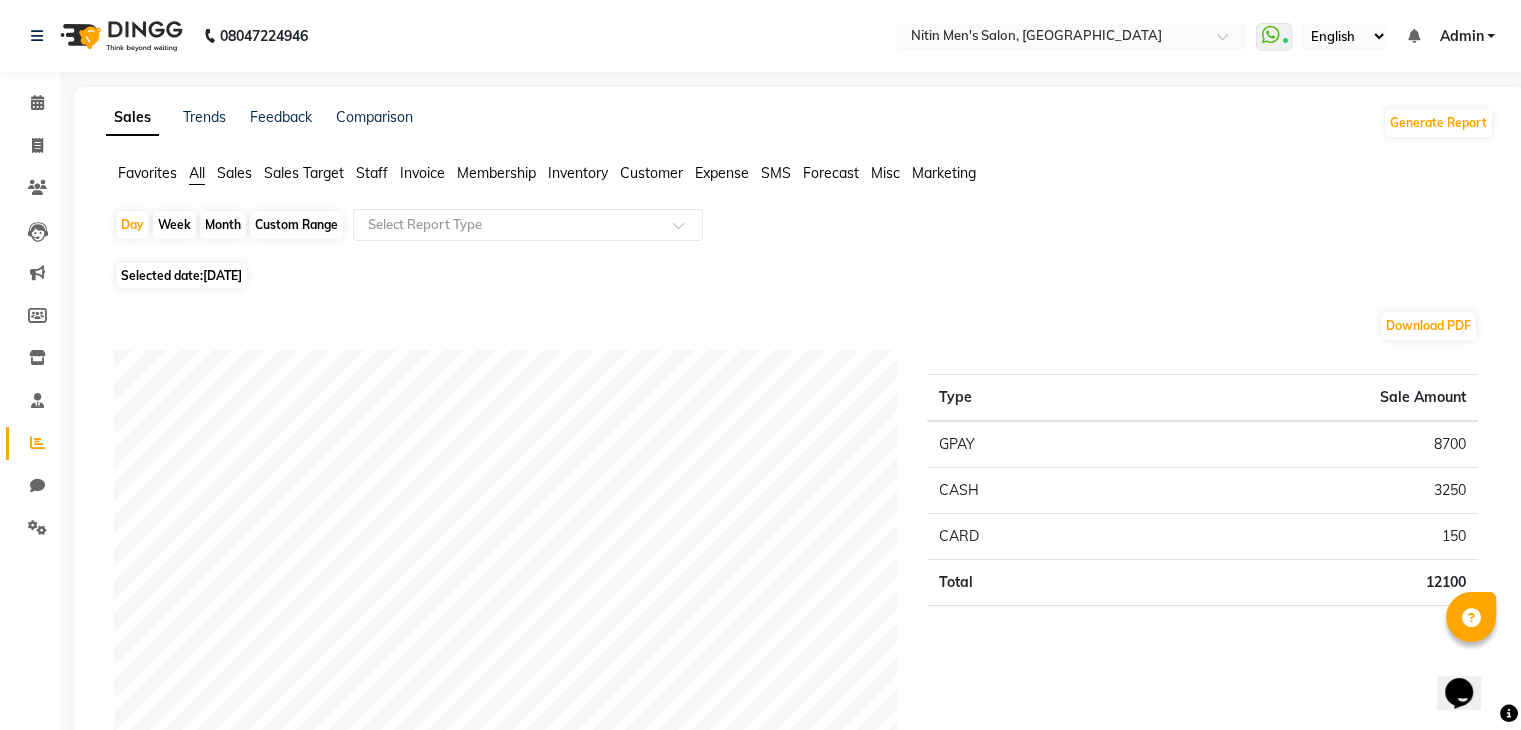 select on "6" 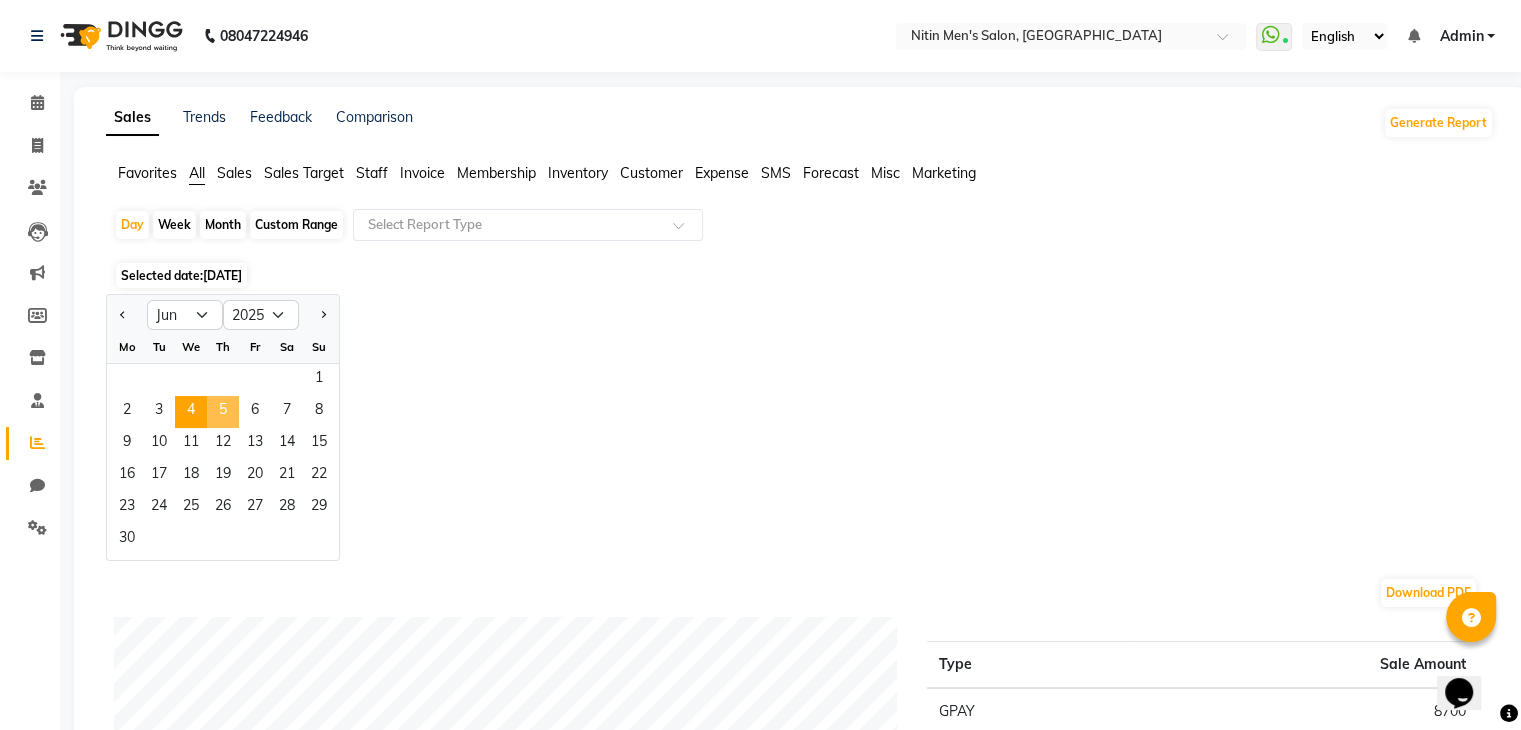 click on "5" 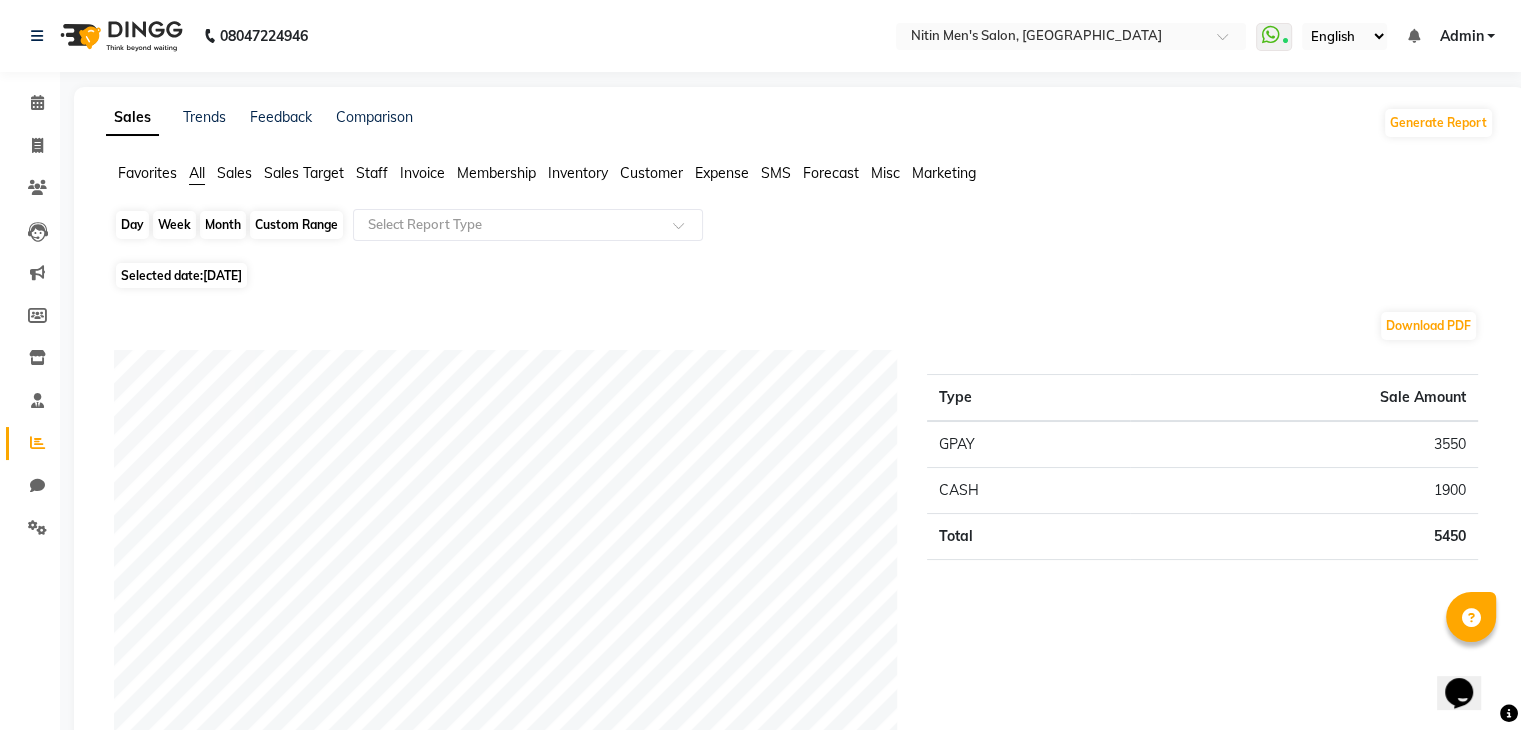 click on "Day" 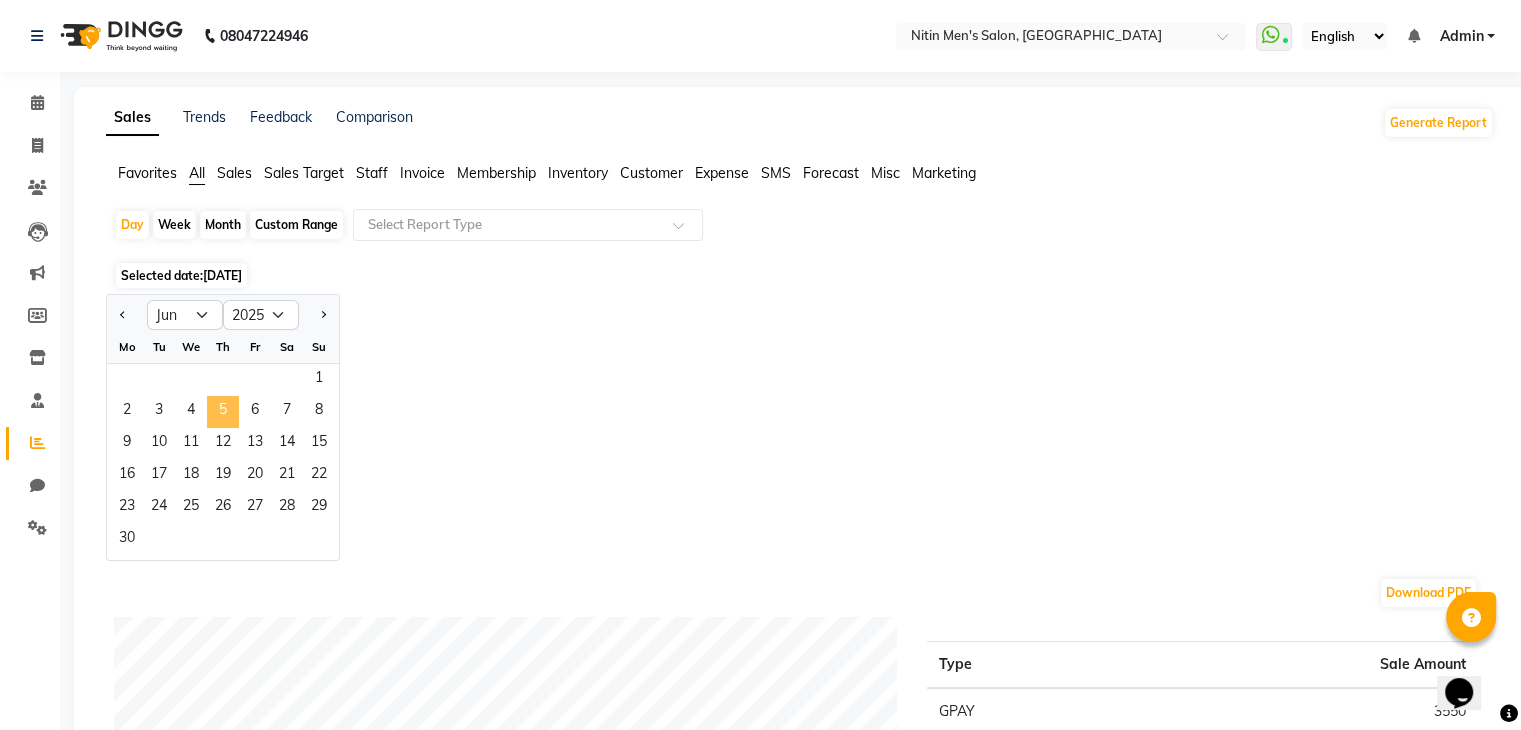 click on "5" 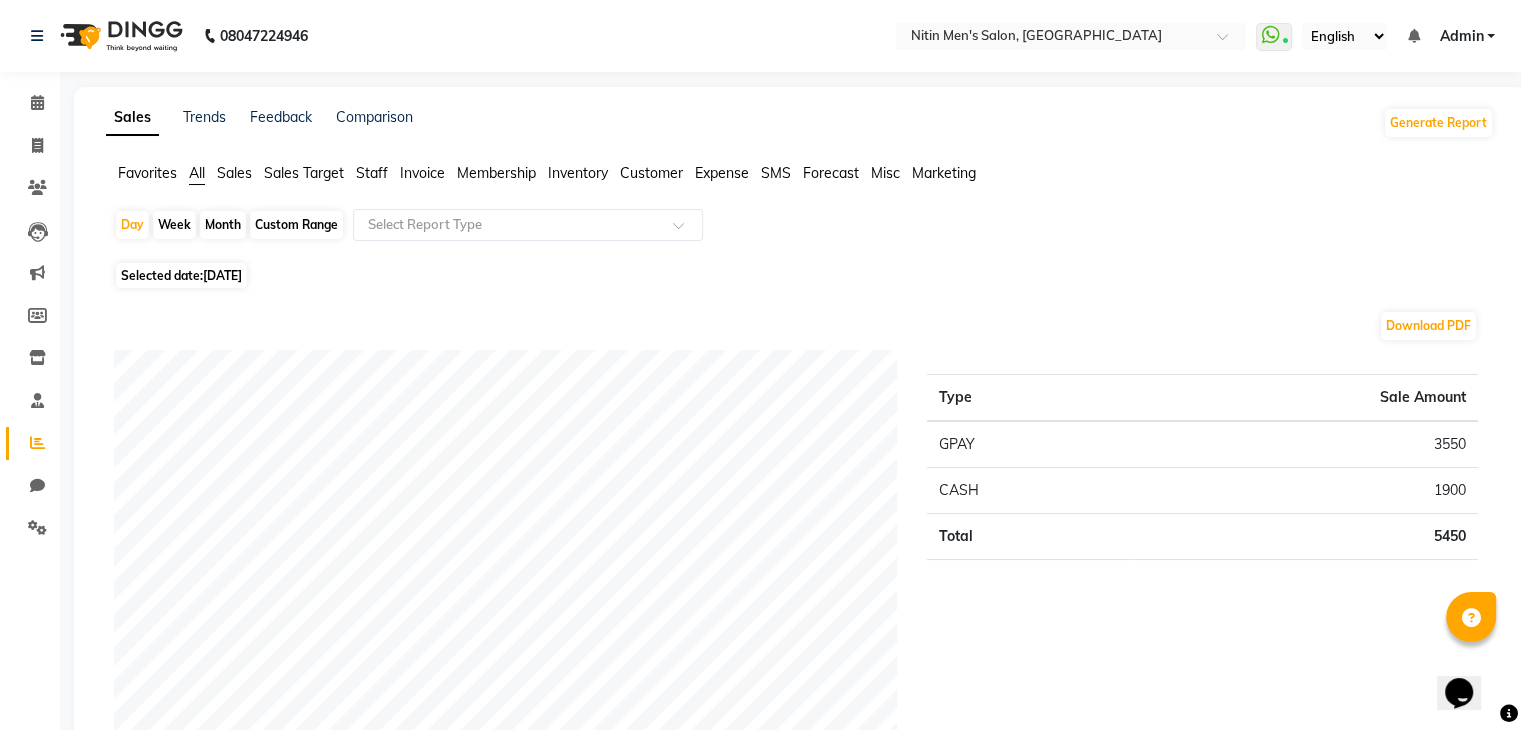scroll, scrollTop: 204, scrollLeft: 0, axis: vertical 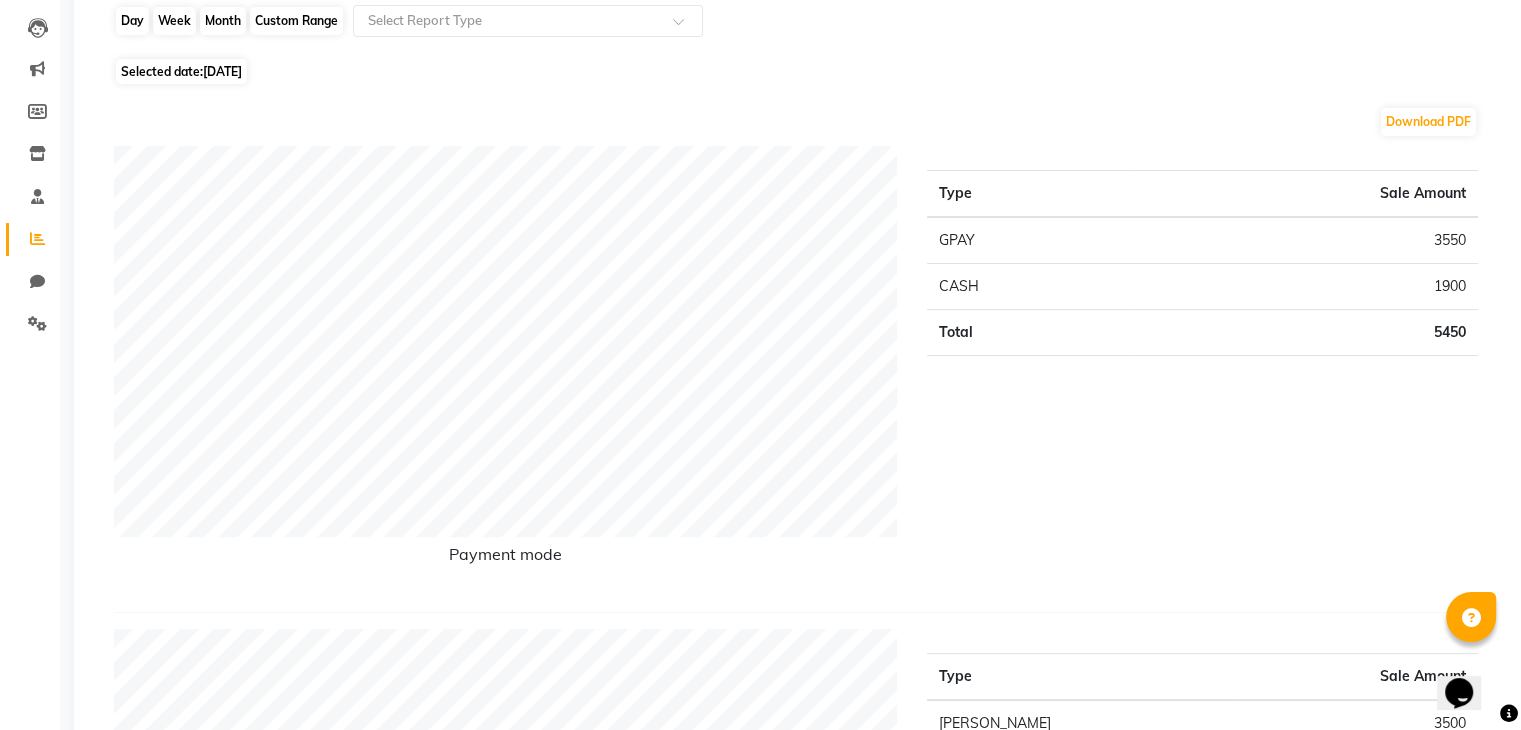 click on "Day" 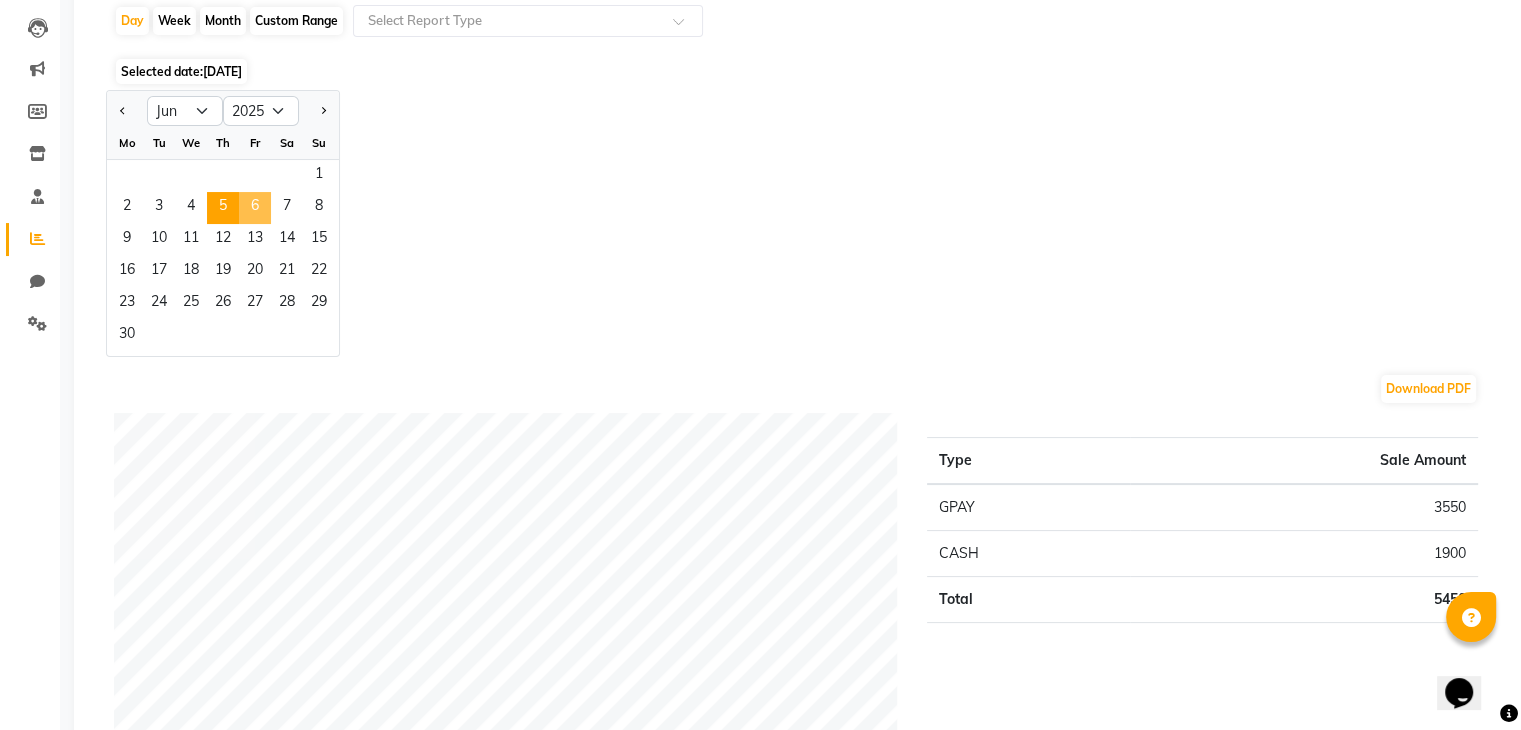 click on "6" 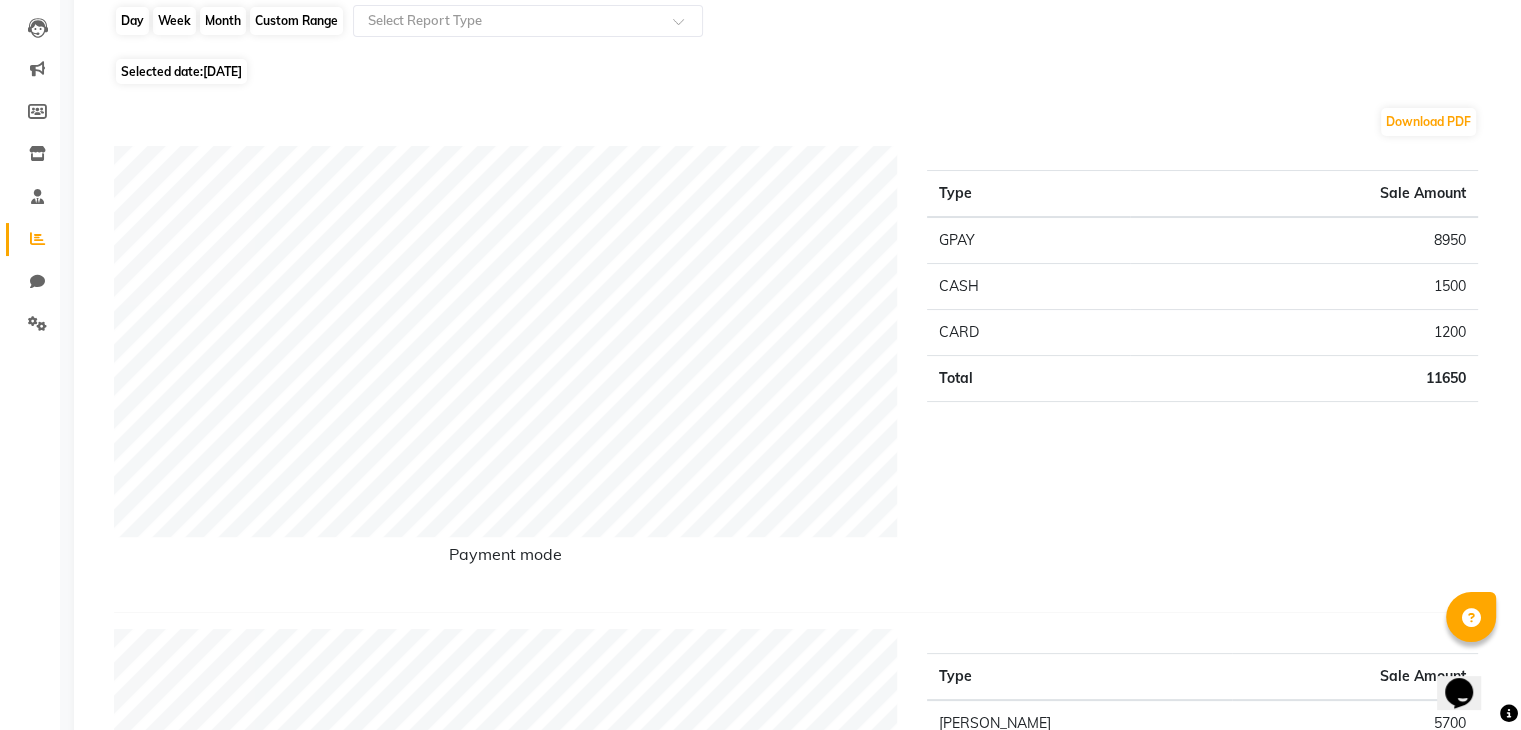 click on "Day" 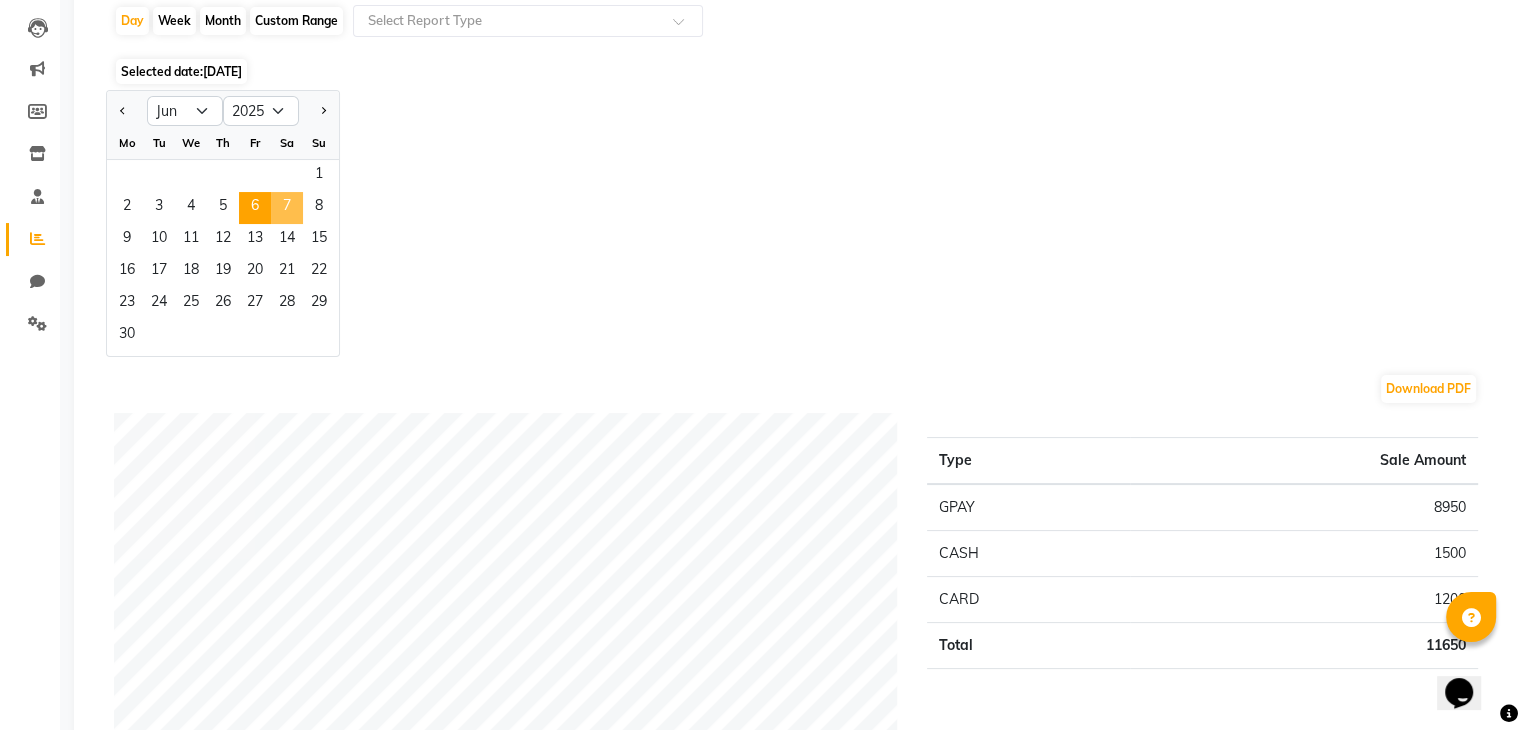 click on "7" 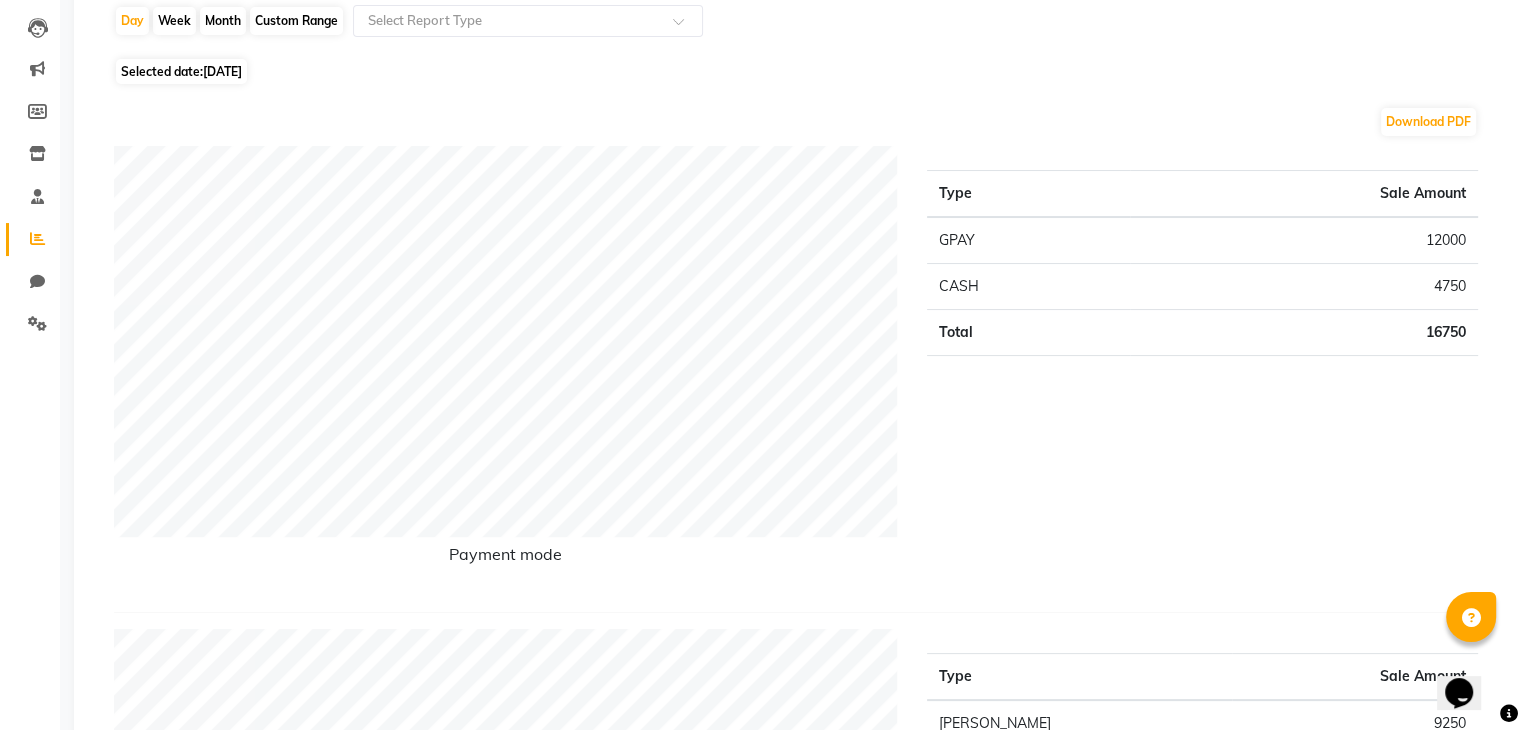 click on "Day   Week   Month   Custom Range  Select Report Type" 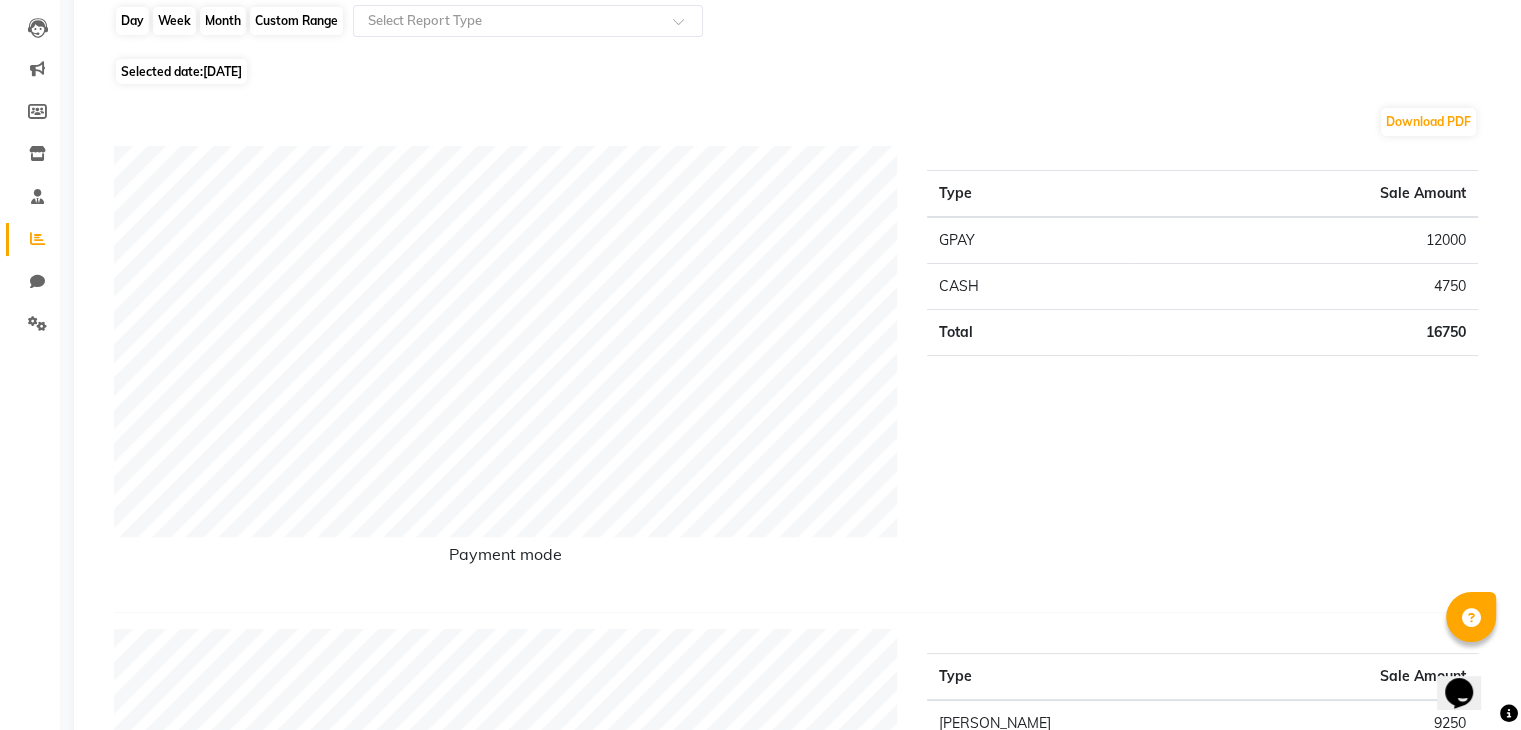 click on "Day" 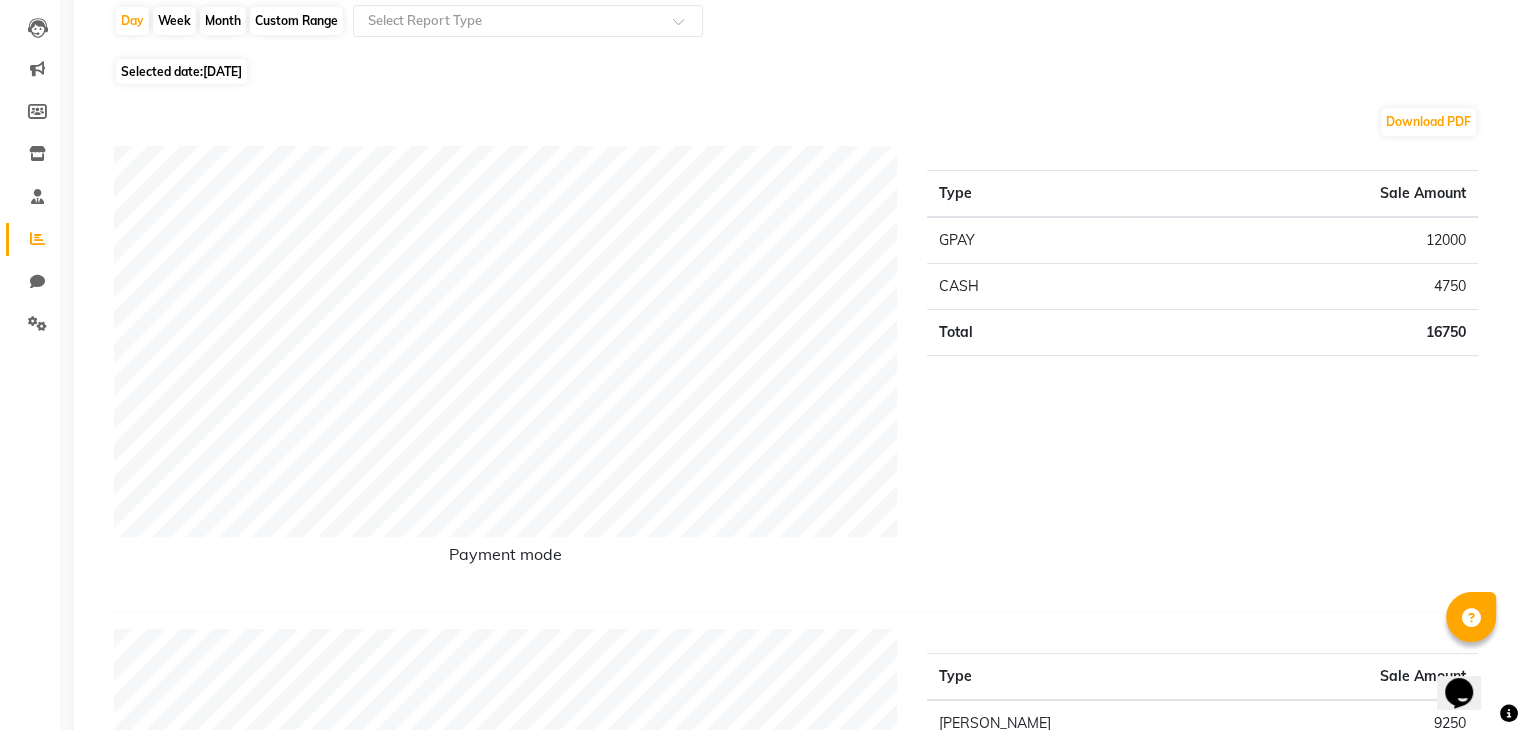 select on "6" 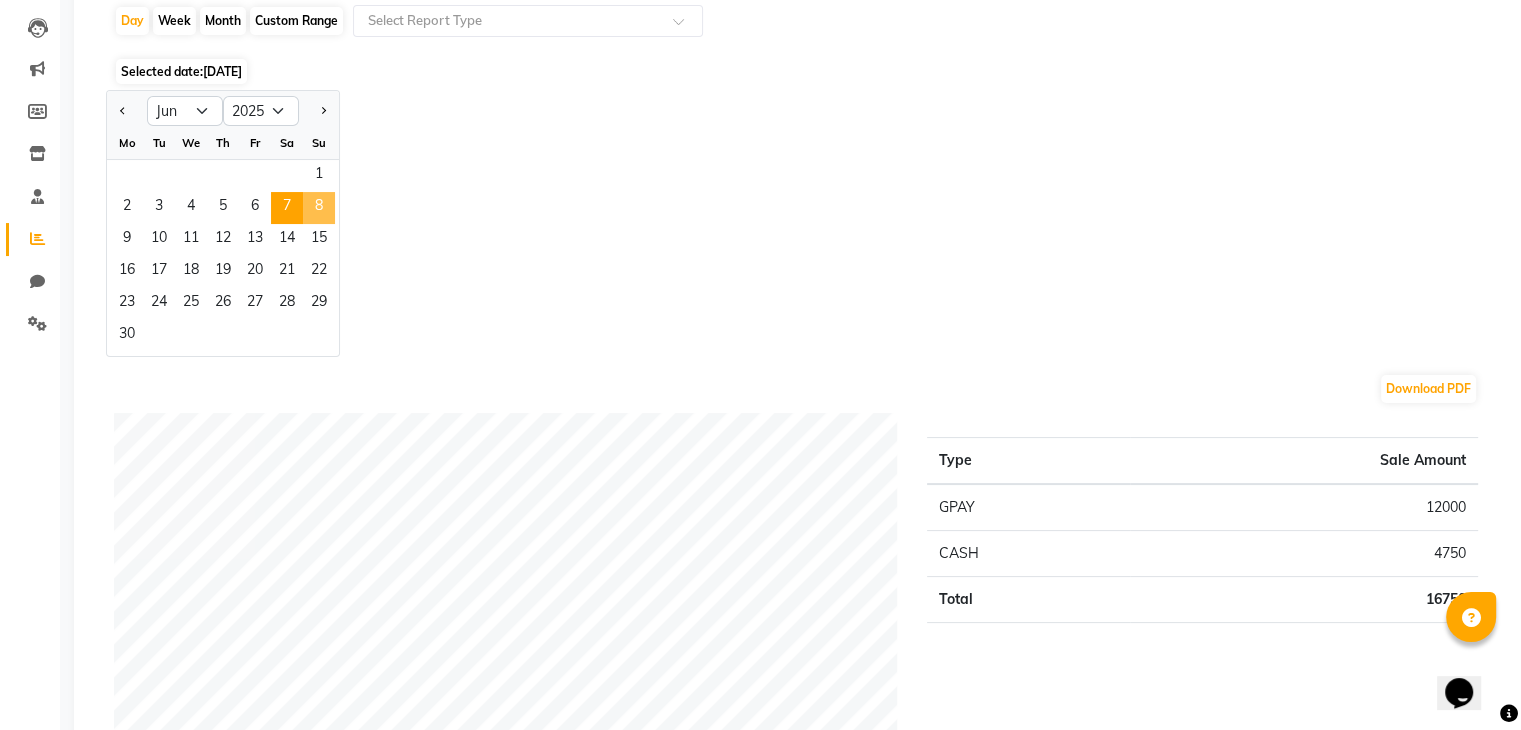 click on "8" 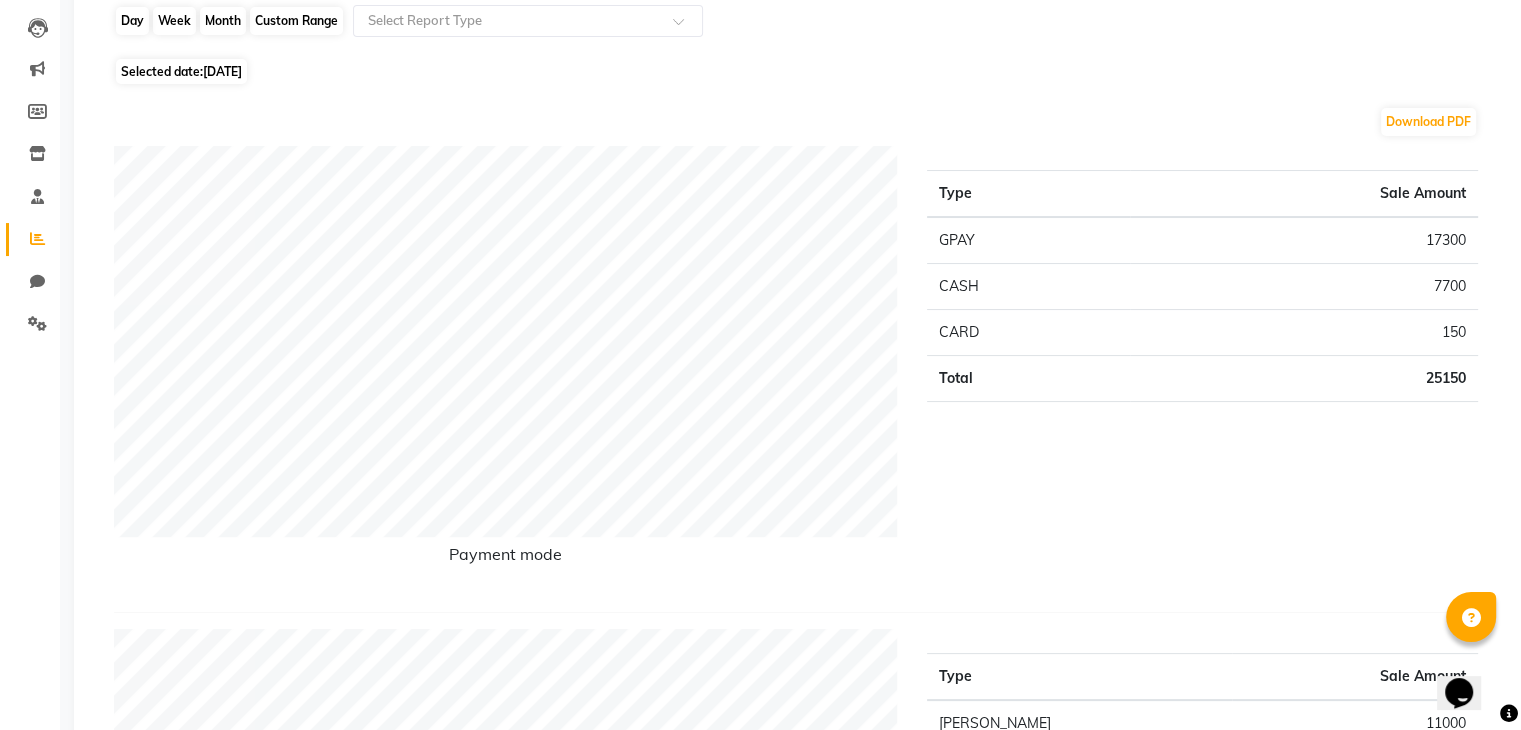 click on "Day" 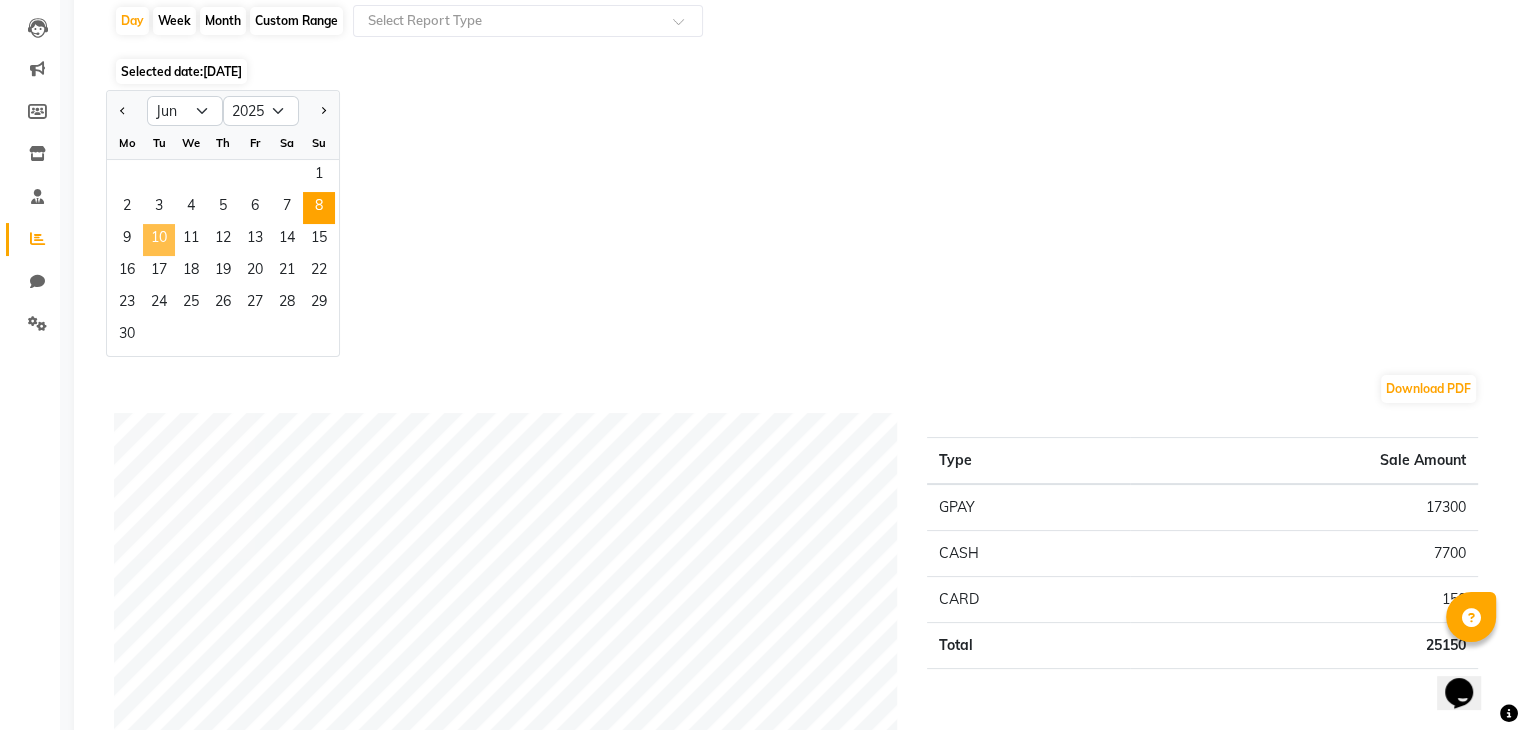 click on "10" 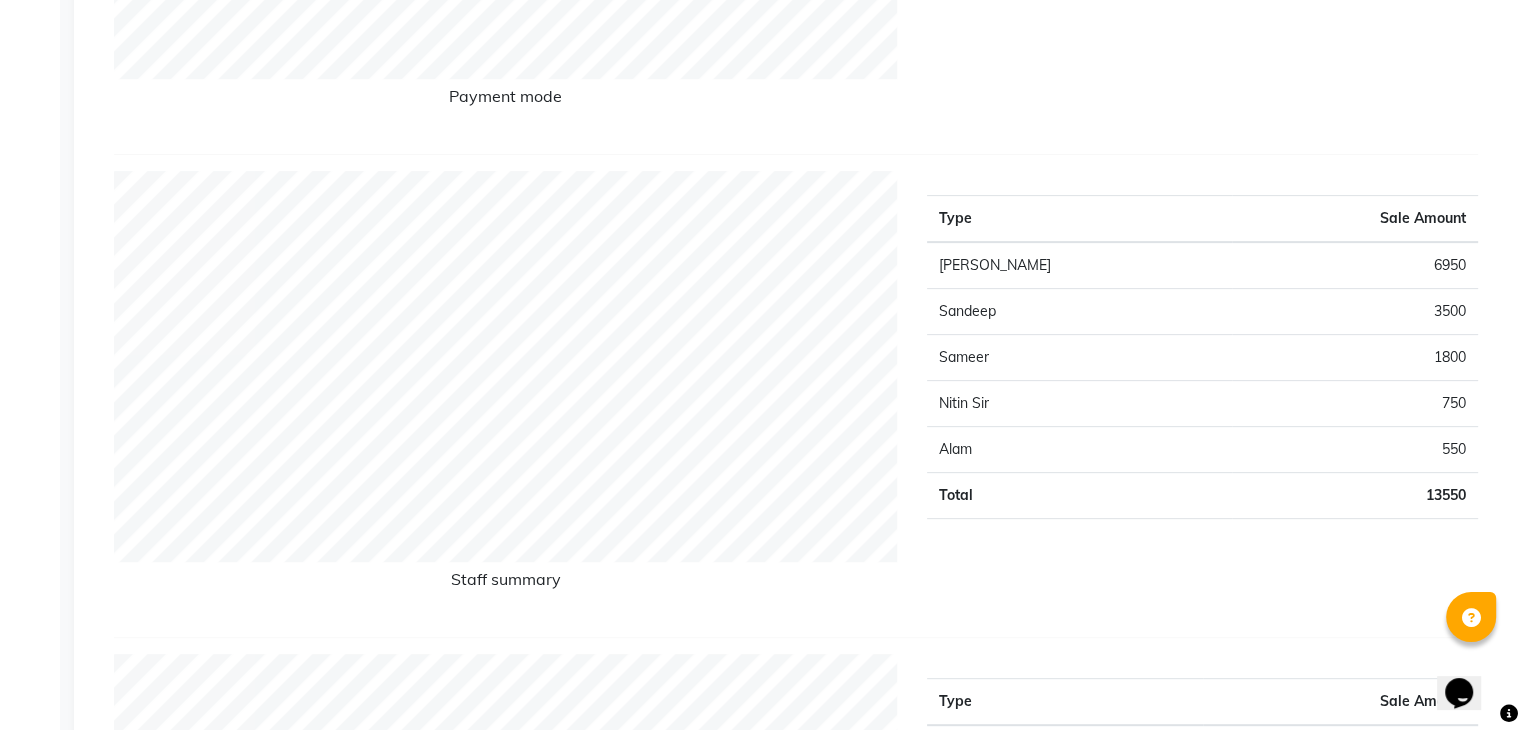 scroll, scrollTop: 664, scrollLeft: 0, axis: vertical 